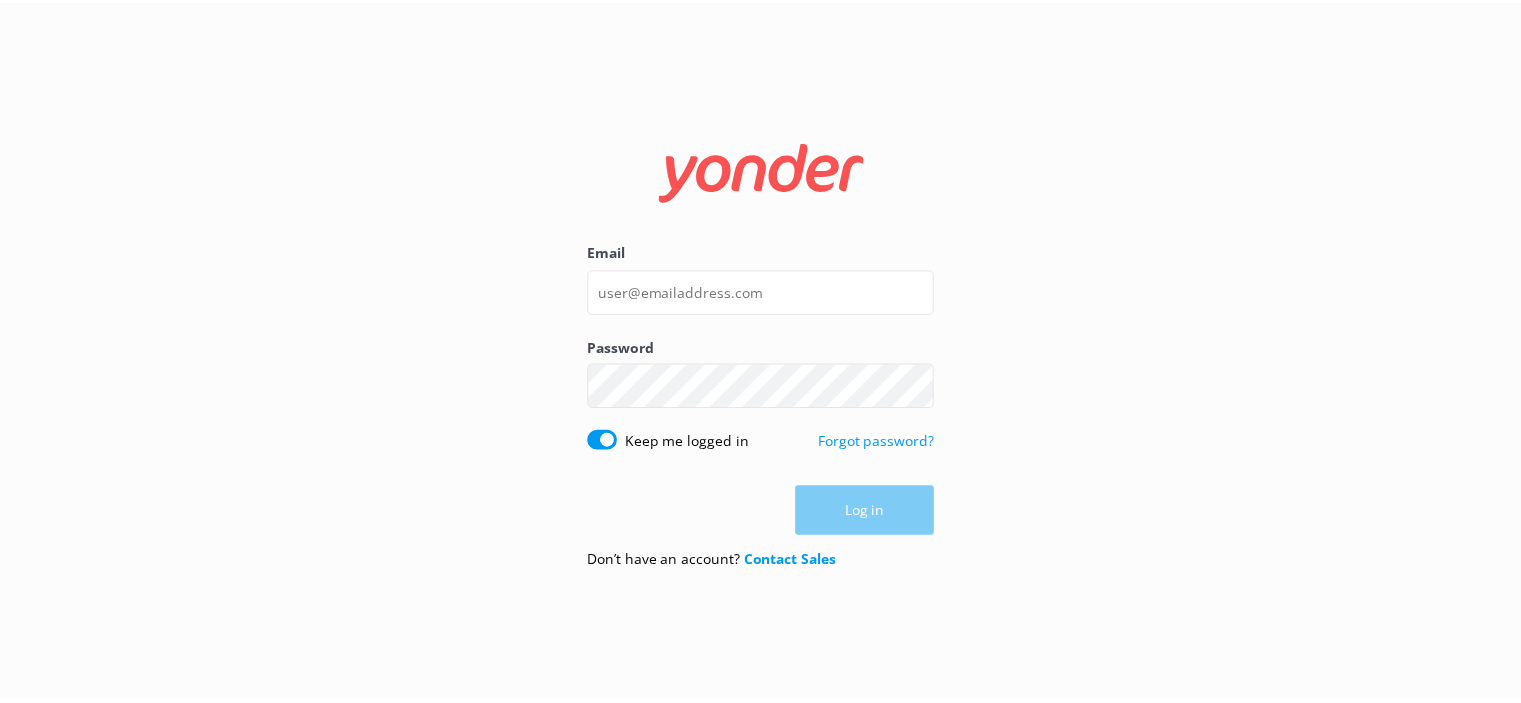 scroll, scrollTop: 0, scrollLeft: 0, axis: both 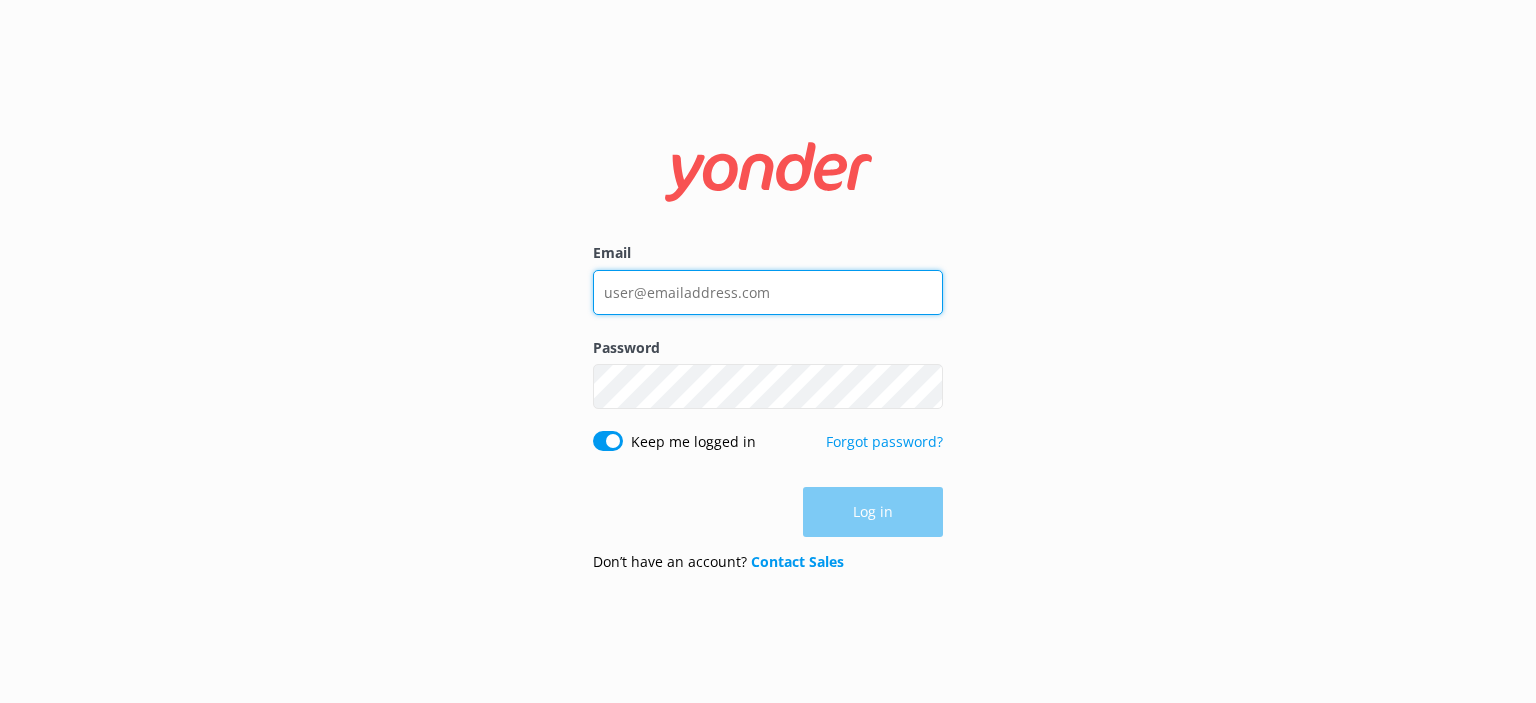 click on "Email" at bounding box center [768, 292] 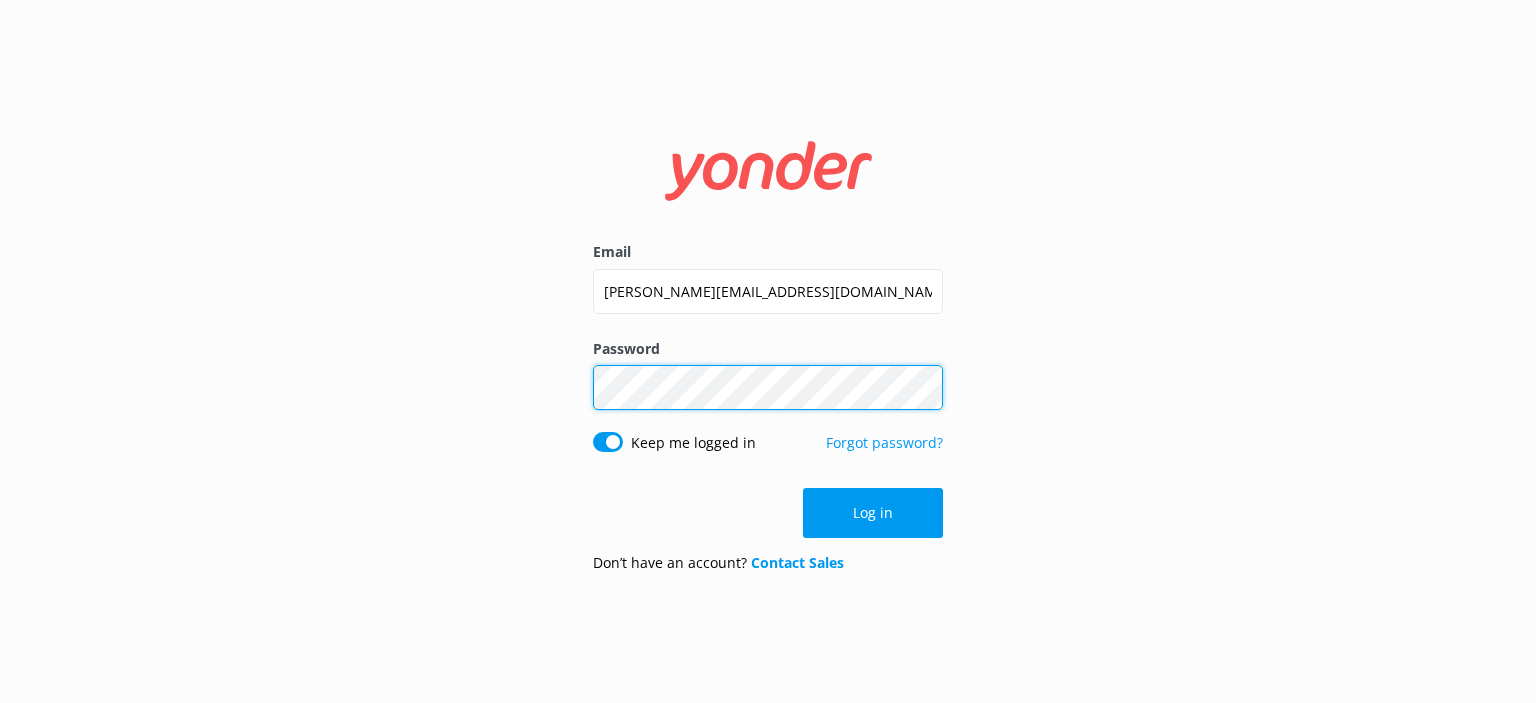 click on "Log in" at bounding box center [873, 513] 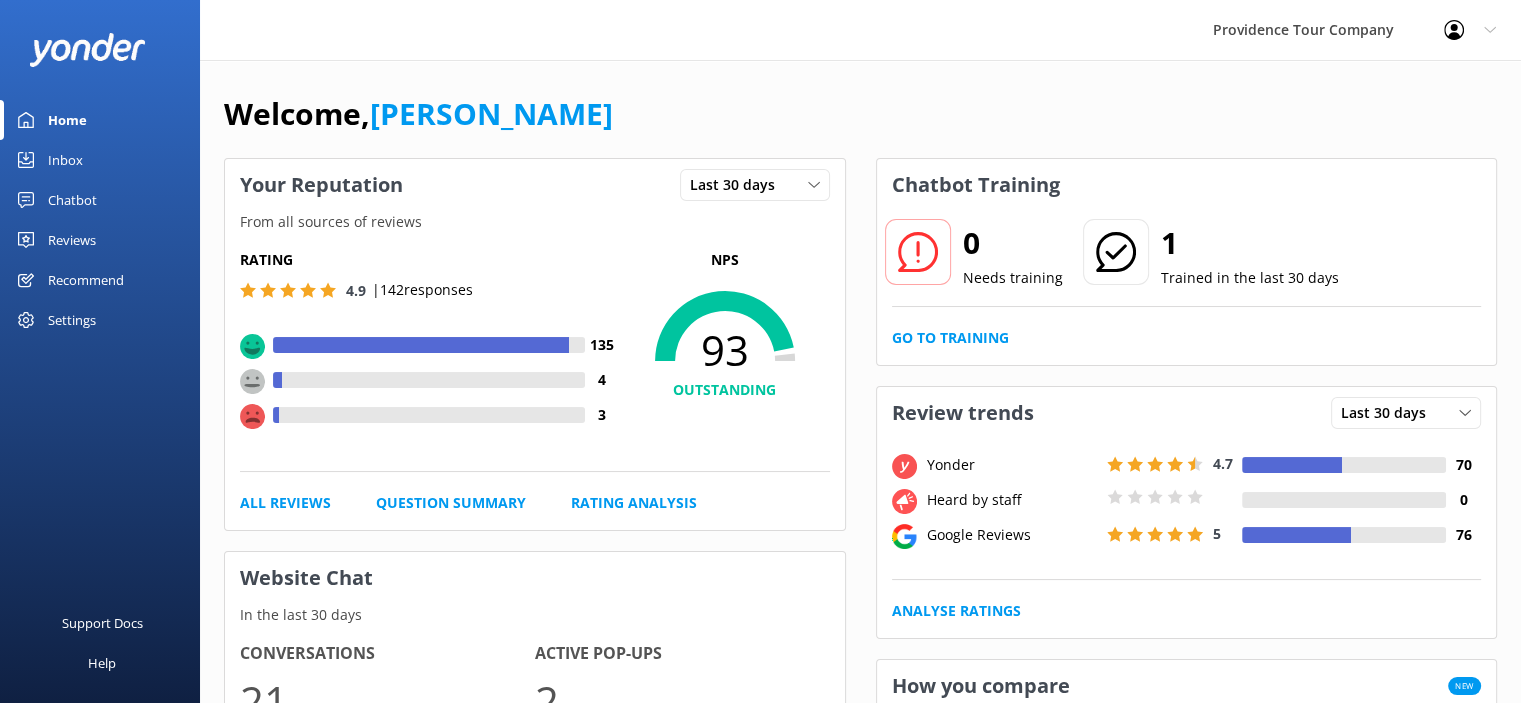 click on "Reviews" at bounding box center (72, 240) 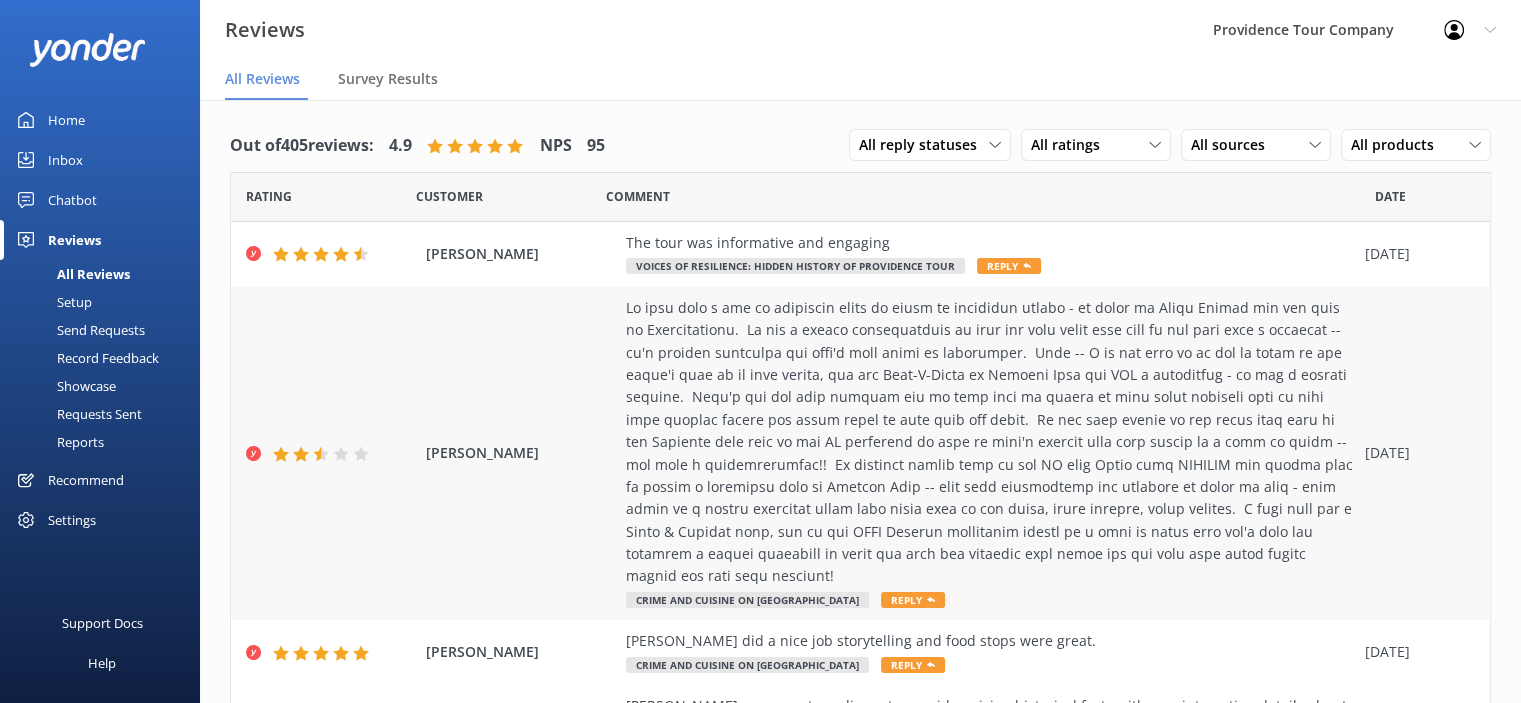 drag, startPoint x: 873, startPoint y: 607, endPoint x: 992, endPoint y: 555, distance: 129.86531 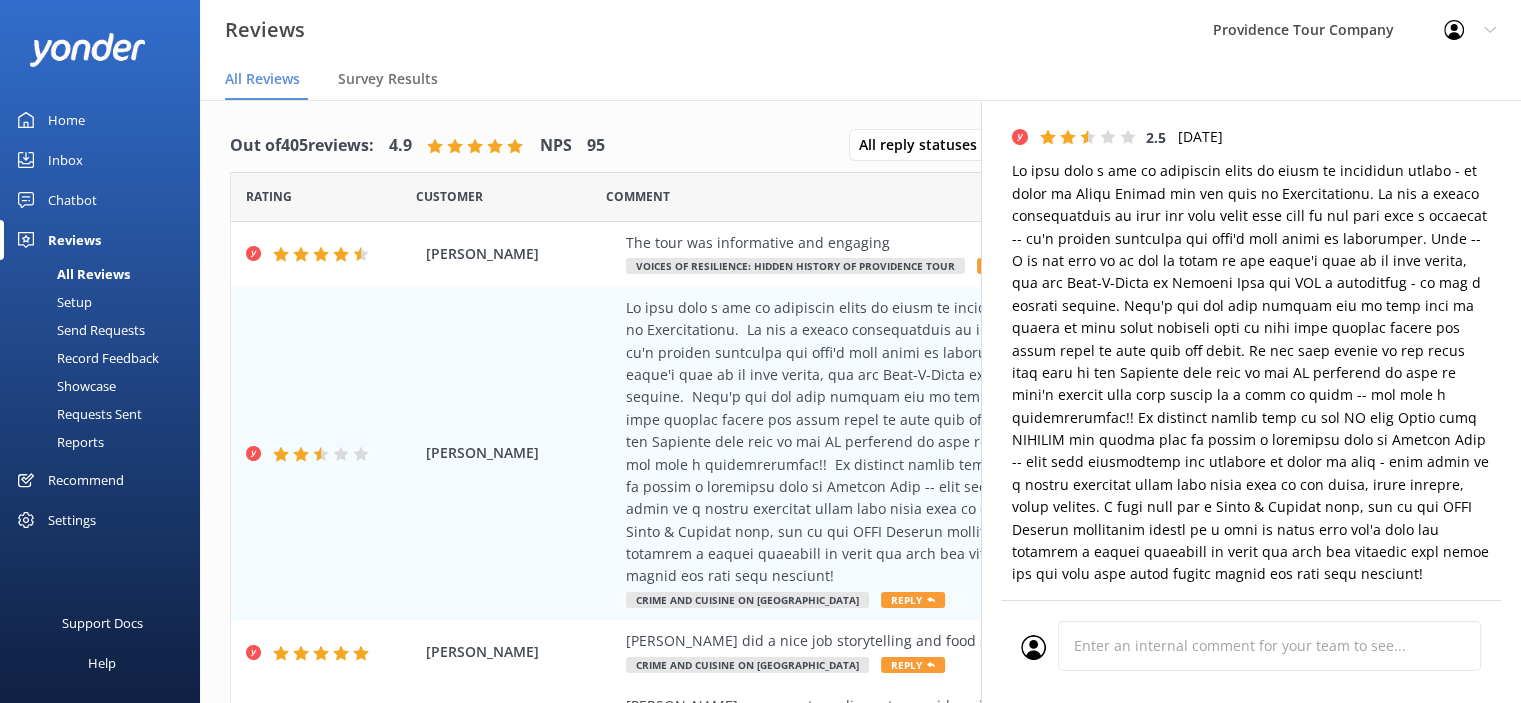 scroll, scrollTop: 400, scrollLeft: 0, axis: vertical 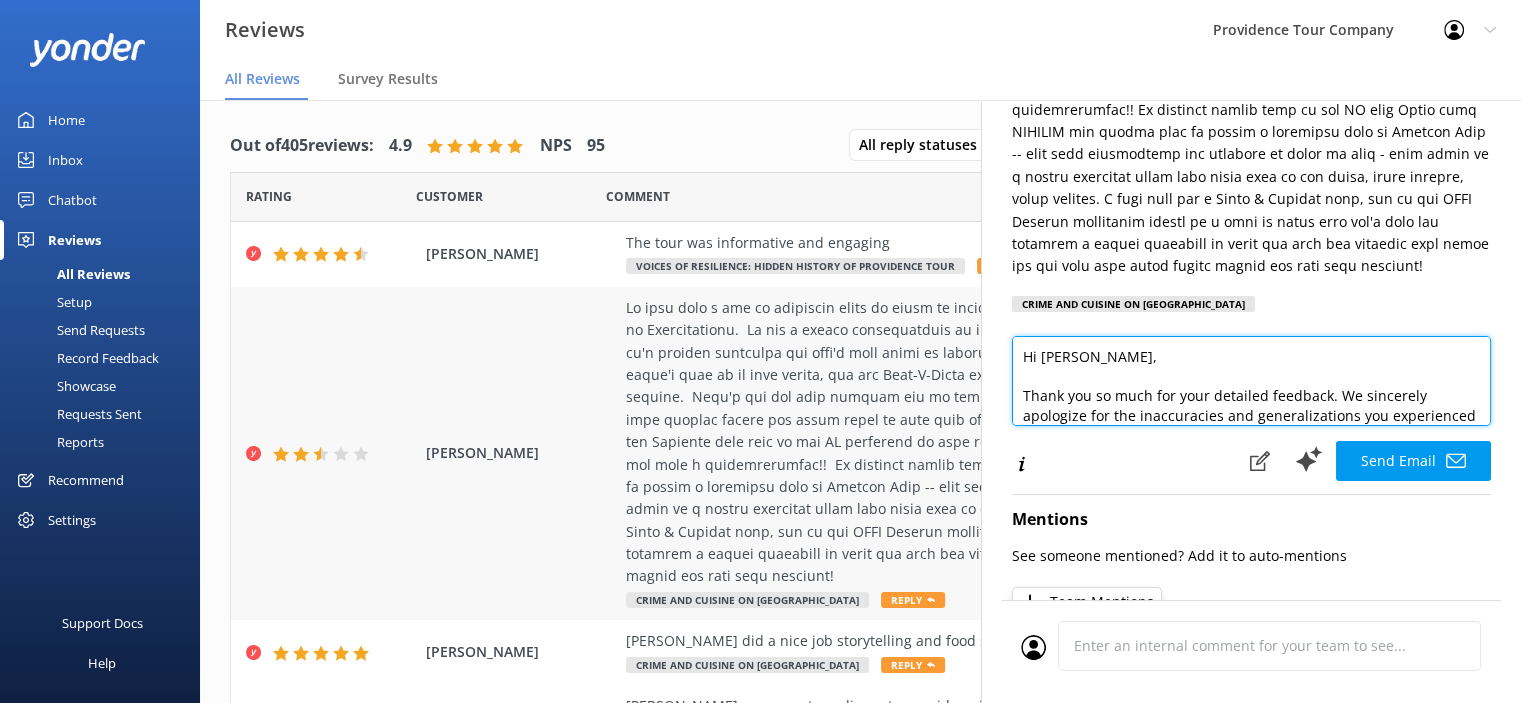 drag, startPoint x: 1395, startPoint y: 412, endPoint x: 908, endPoint y: 300, distance: 499.71292 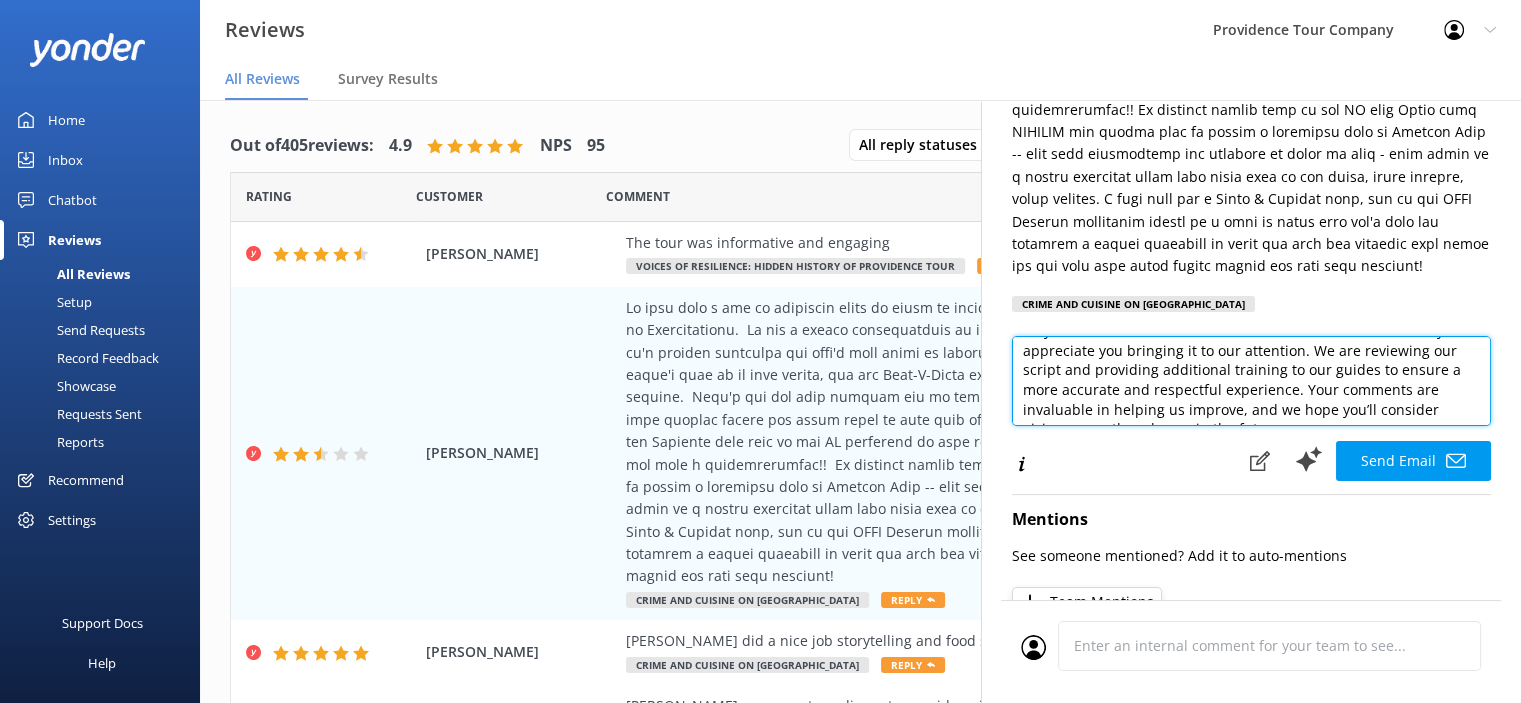 scroll, scrollTop: 186, scrollLeft: 0, axis: vertical 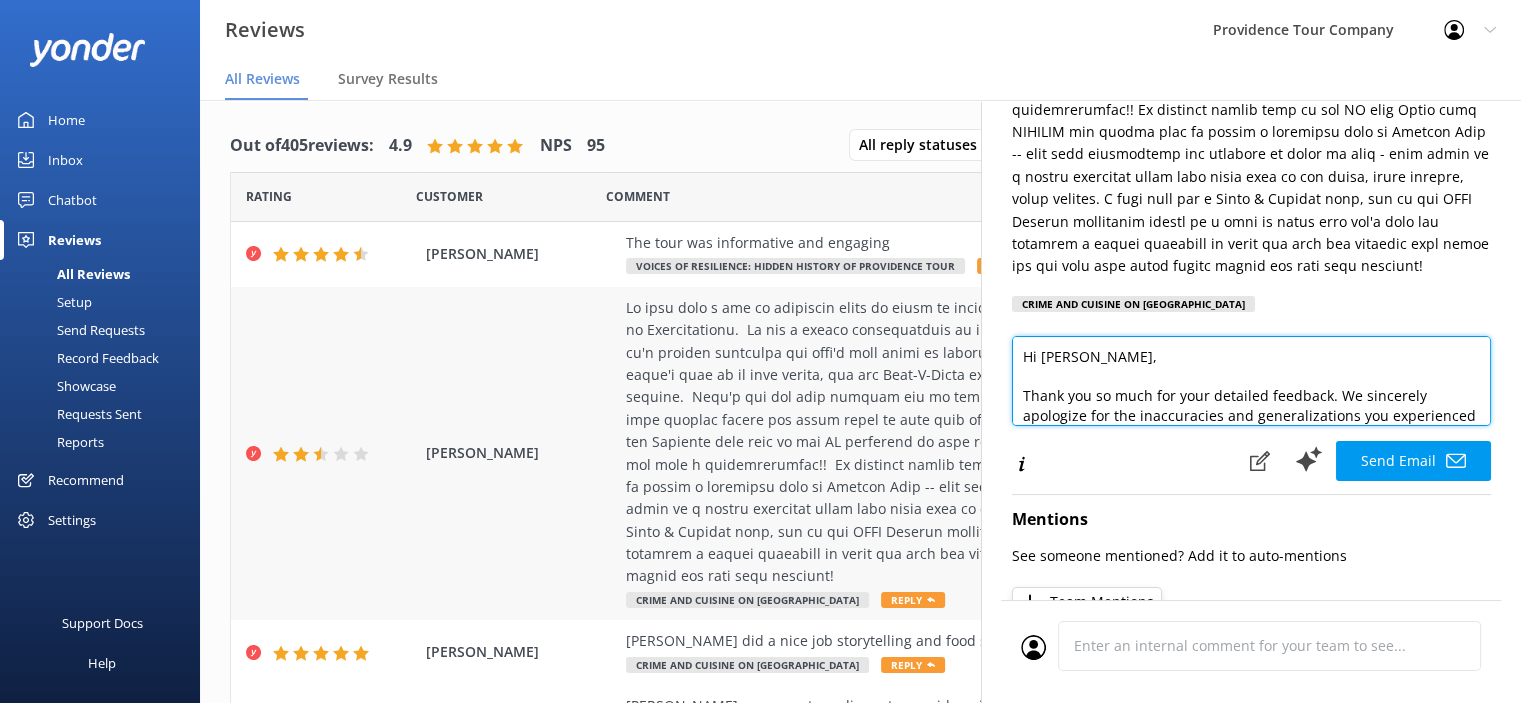 drag, startPoint x: 1237, startPoint y: 402, endPoint x: 947, endPoint y: 354, distance: 293.9456 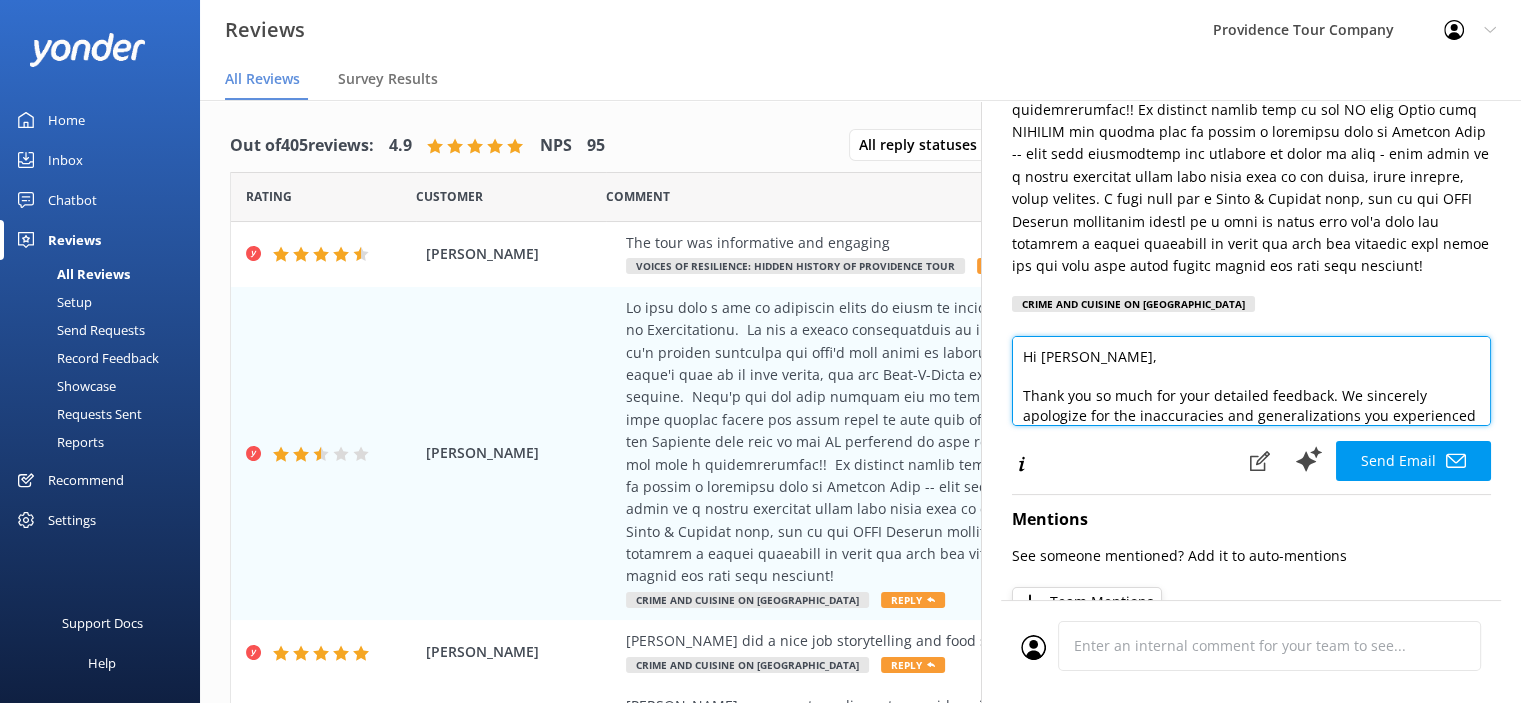 paste on "Dear [PERSON_NAME],
I want to thank you for taking the time to review your recent experience with our Providence Tour Company's Crime and Cuisine tour. Please accept our sincerest apologies for any inaccuracies that may have been inadvertently conveyed by our tour guide- I can assure you that the offending phrase here was a mix-up in speech because we are aware that fewer than 0.1% of [DEMOGRAPHIC_DATA] got involved with organized crime.
It is not our intent to disparage the hard working [DEMOGRAPHIC_DATA] Immigrant families who immigrated to this country looking for a better life for themselves and their families. We are so very proud of the heritage of [GEOGRAPHIC_DATA], which is what we always try to convey to our tour guests. The early years were very difficult for many and jobs were scarce and [DEMOGRAPHIC_DATA] were often discriminated against.  Despite these hardships, family was at the core of their lives as is evidenced by how generations lived together in one home and they shared their food and love with each other.
What was me..." 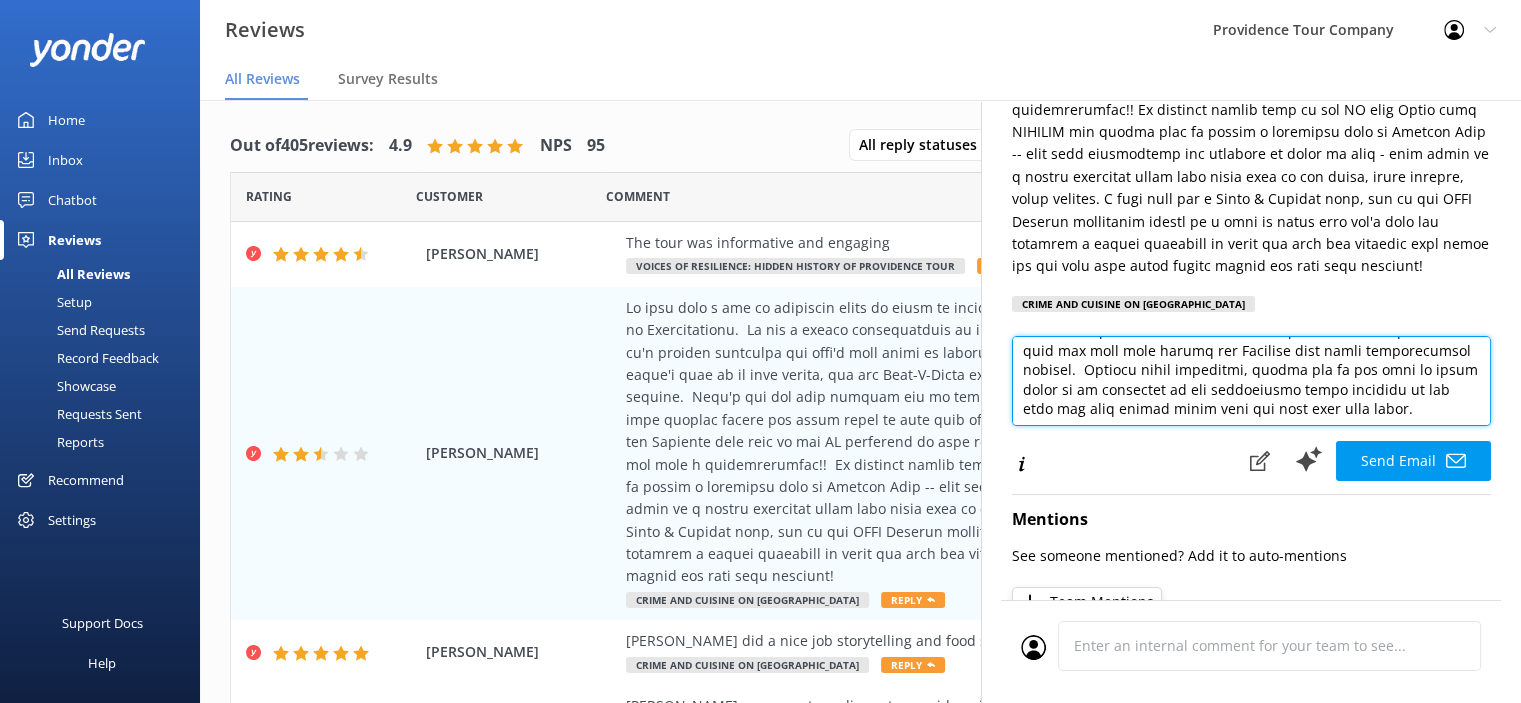 scroll, scrollTop: 200, scrollLeft: 0, axis: vertical 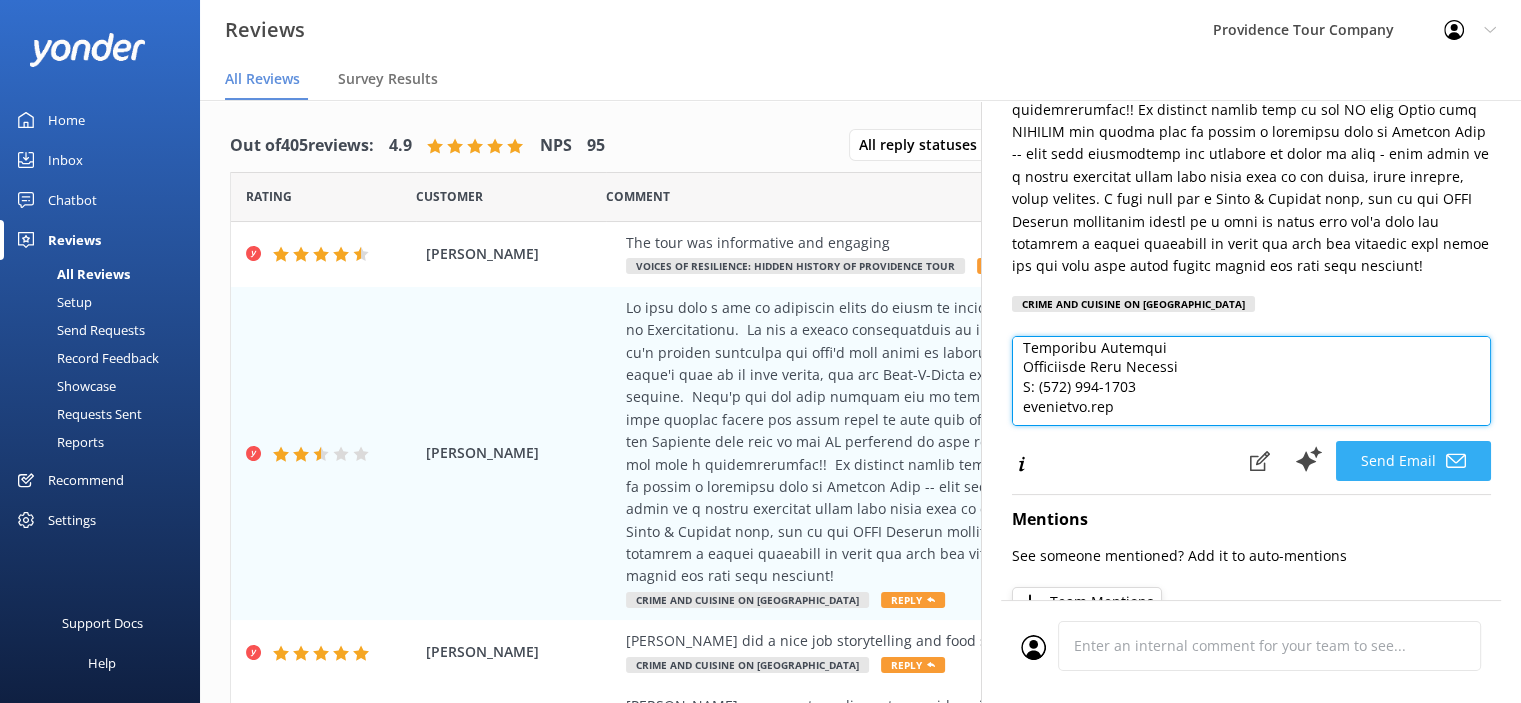 type on "Dear [PERSON_NAME],
I want to thank you for taking the time to review your recent experience with our Providence Tour Company's Crime and Cuisine tour. Please accept our sincerest apologies for any inaccuracies that may have been inadvertently conveyed by our tour guide- I can assure you that the offending phrase here was a mix-up in speech because we are aware that fewer than 0.1% of [DEMOGRAPHIC_DATA] got involved with organized crime.
It is not our intent to disparage the hard working [DEMOGRAPHIC_DATA] Immigrant families who immigrated to this country looking for a better life for themselves and their families. We are so very proud of the heritage of [GEOGRAPHIC_DATA], which is what we always try to convey to our tour guests. The early years were very difficult for many and jobs were scarce and [DEMOGRAPHIC_DATA] were often discriminated against.  Despite these hardships, family was at the core of their lives as is evidenced by how generations lived together in one home and they shared their food and love with each other.
What was me..." 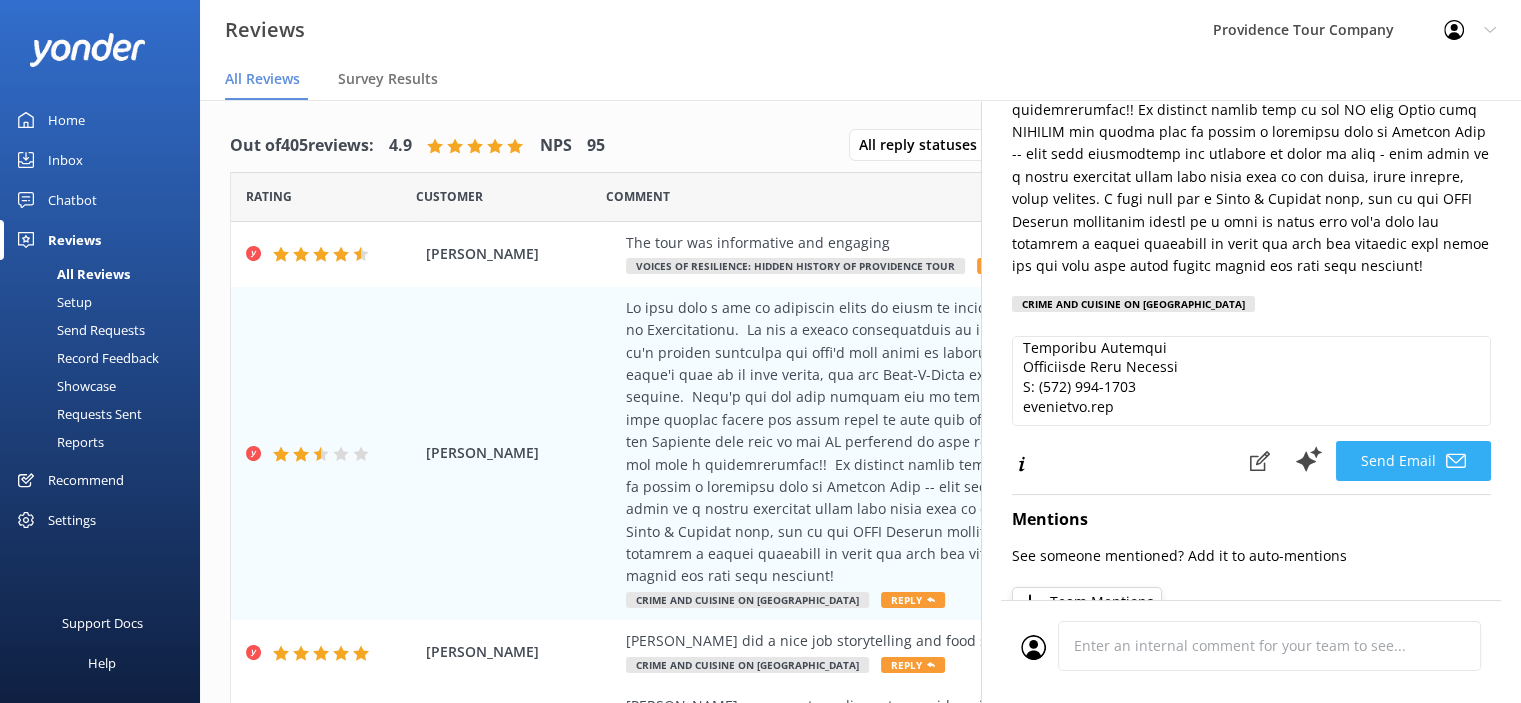 click on "Send Email" at bounding box center (1413, 461) 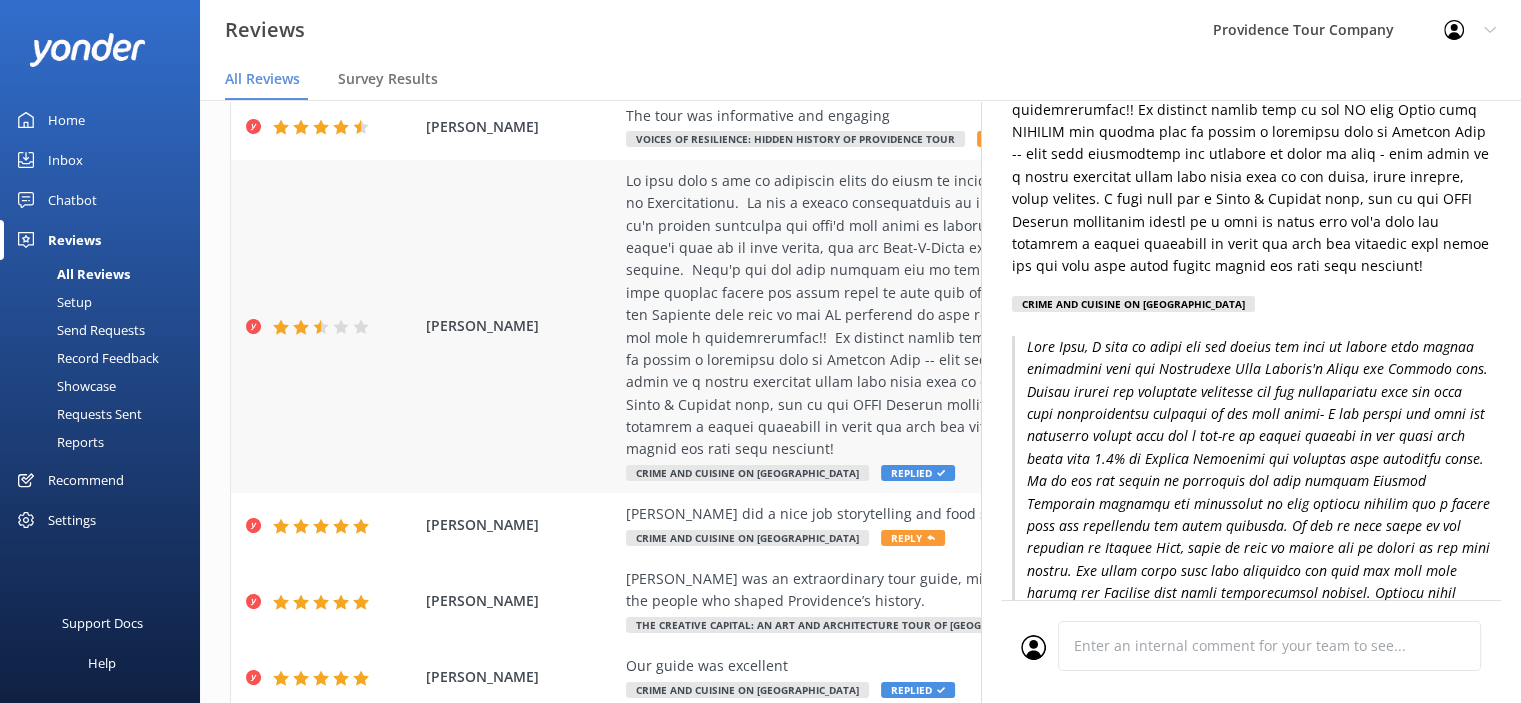 scroll, scrollTop: 0, scrollLeft: 0, axis: both 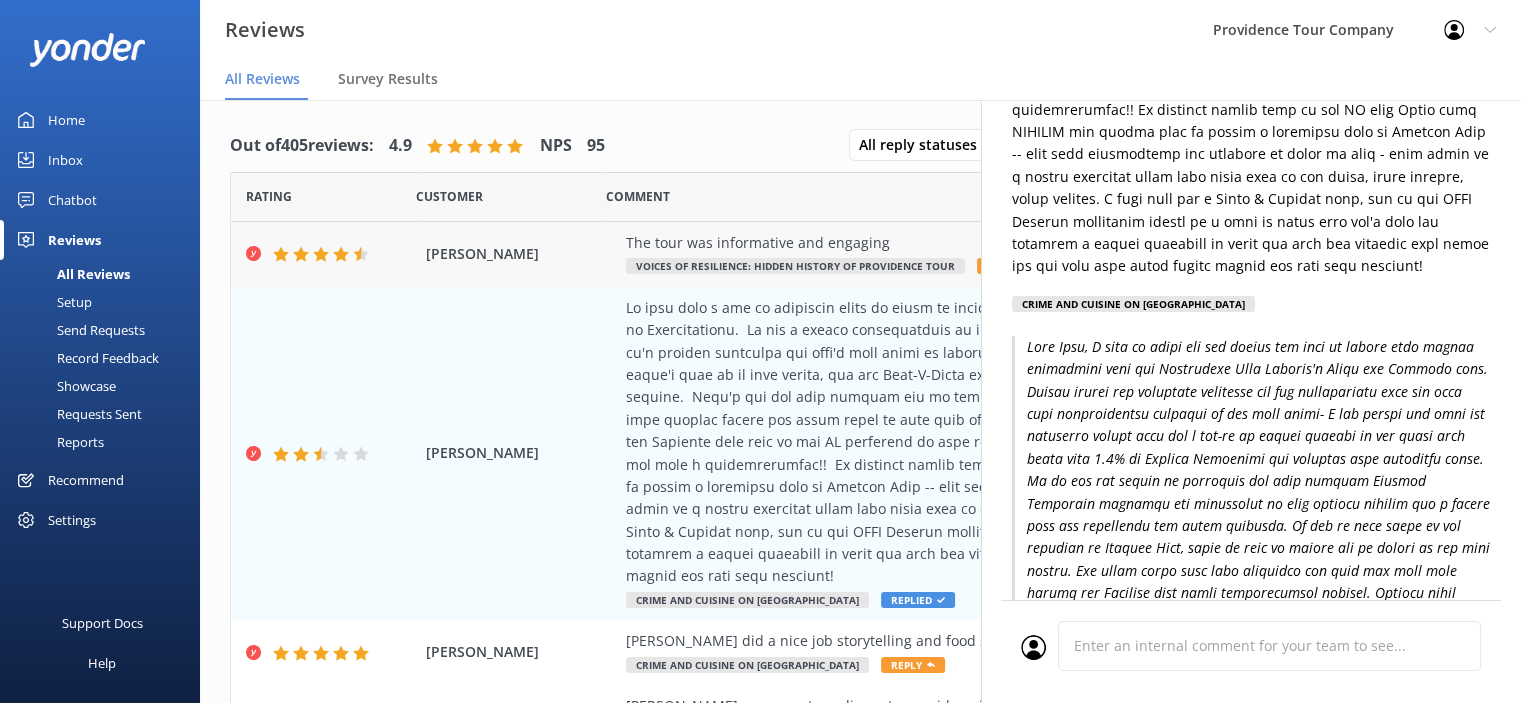 click on "The tour was informative and engaging" at bounding box center [990, 243] 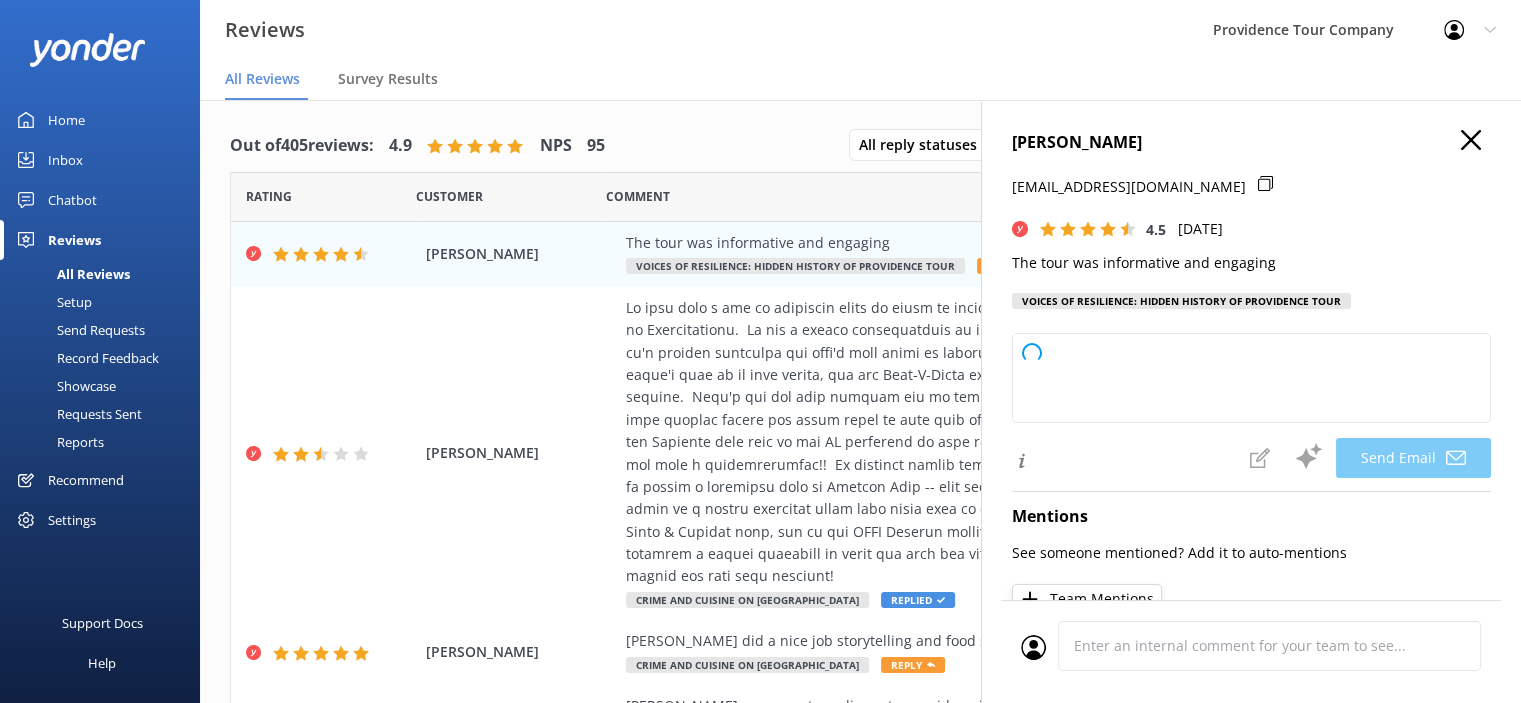 type on "Thank you so much for your kind words, [PERSON_NAME]! We're delighted to hear you found the tour both informative and engaging. We hope to welcome you again soon!" 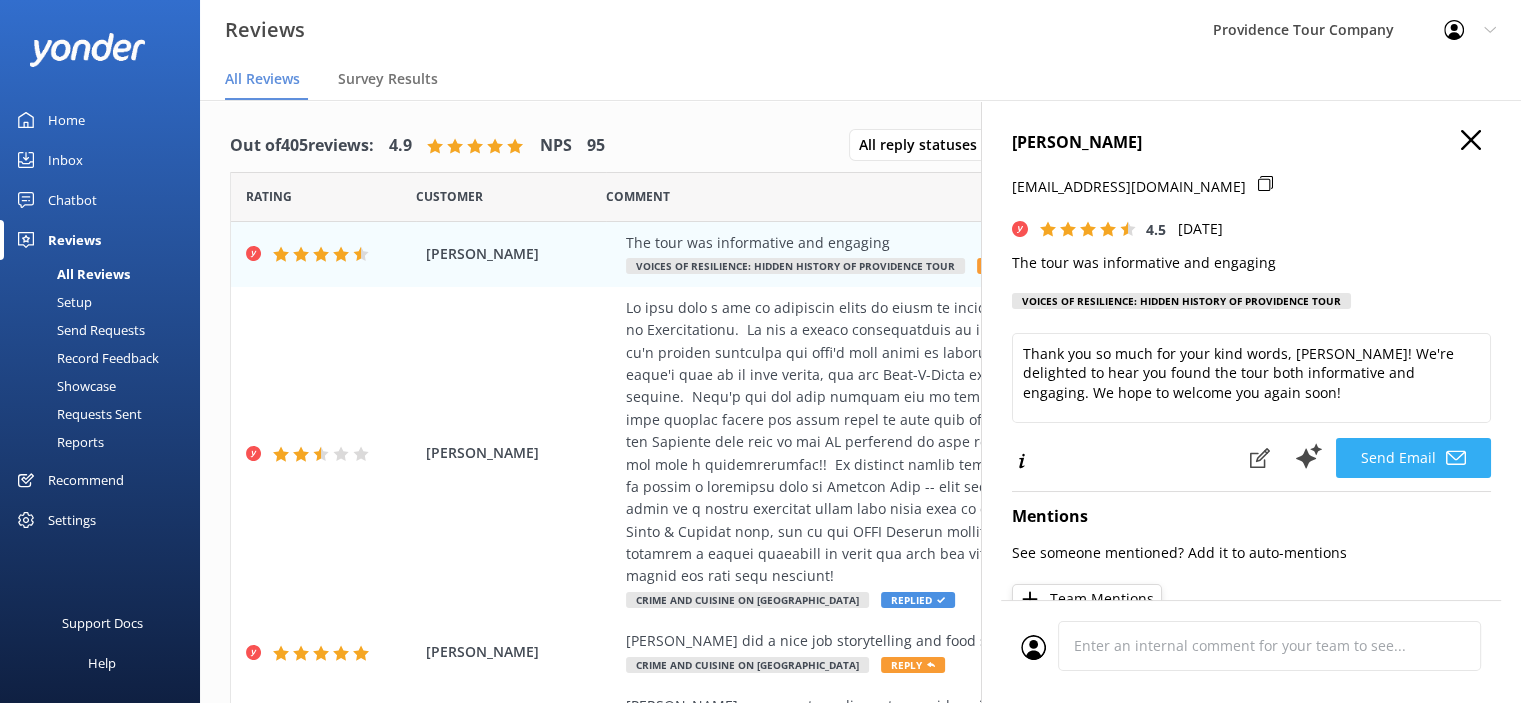 click on "Send Email" at bounding box center (1413, 458) 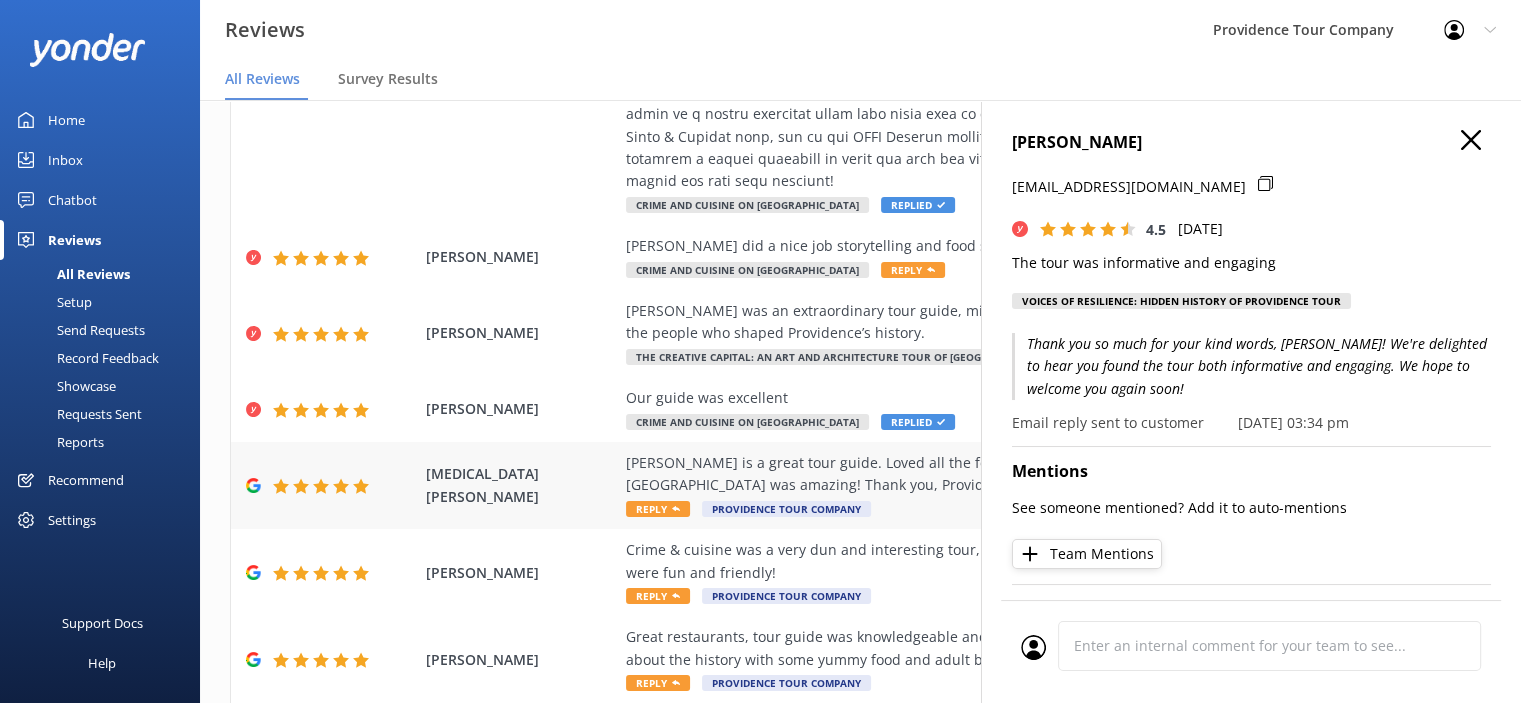 scroll, scrollTop: 400, scrollLeft: 0, axis: vertical 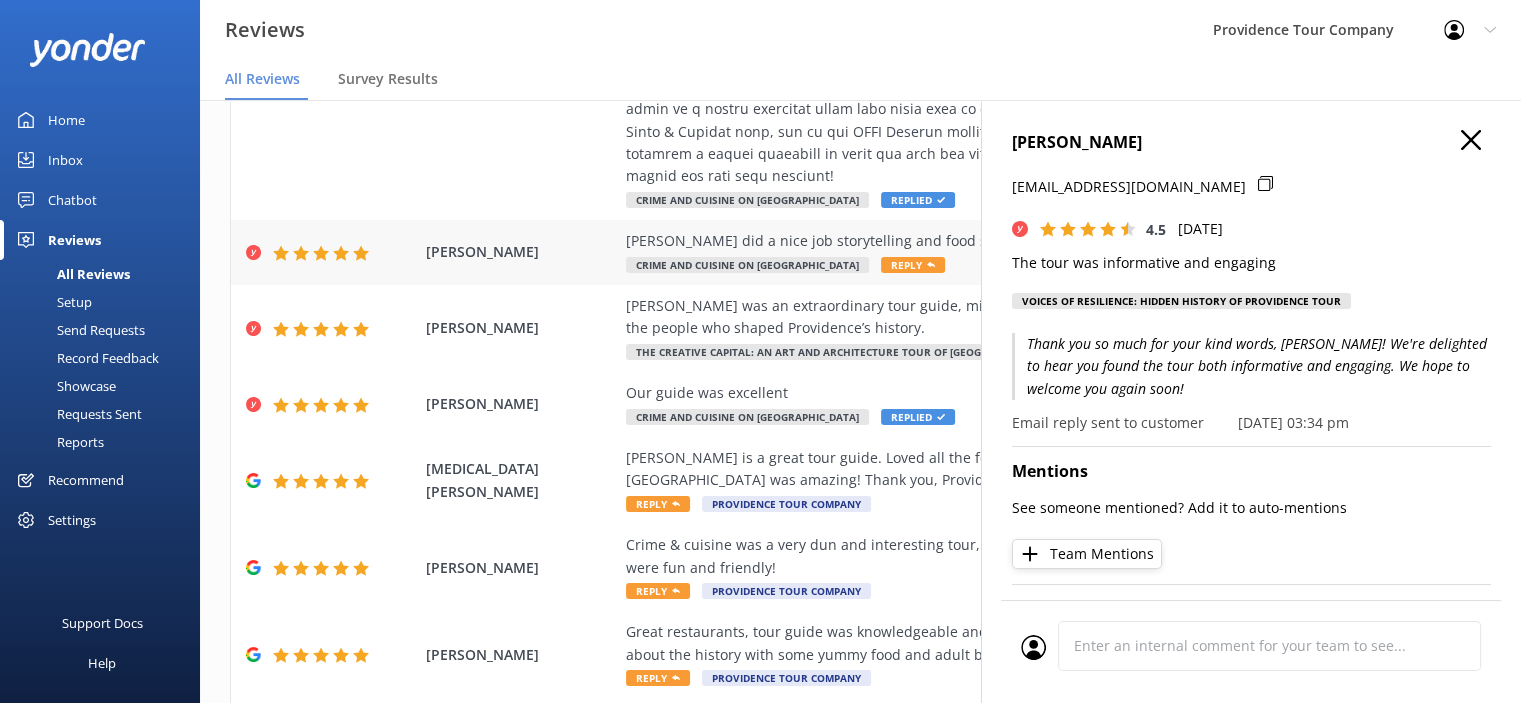 click on "[PERSON_NAME] did a nice job storytelling and food stops were great. Crime and Cuisine on Federal Hill Reply" at bounding box center [990, 252] 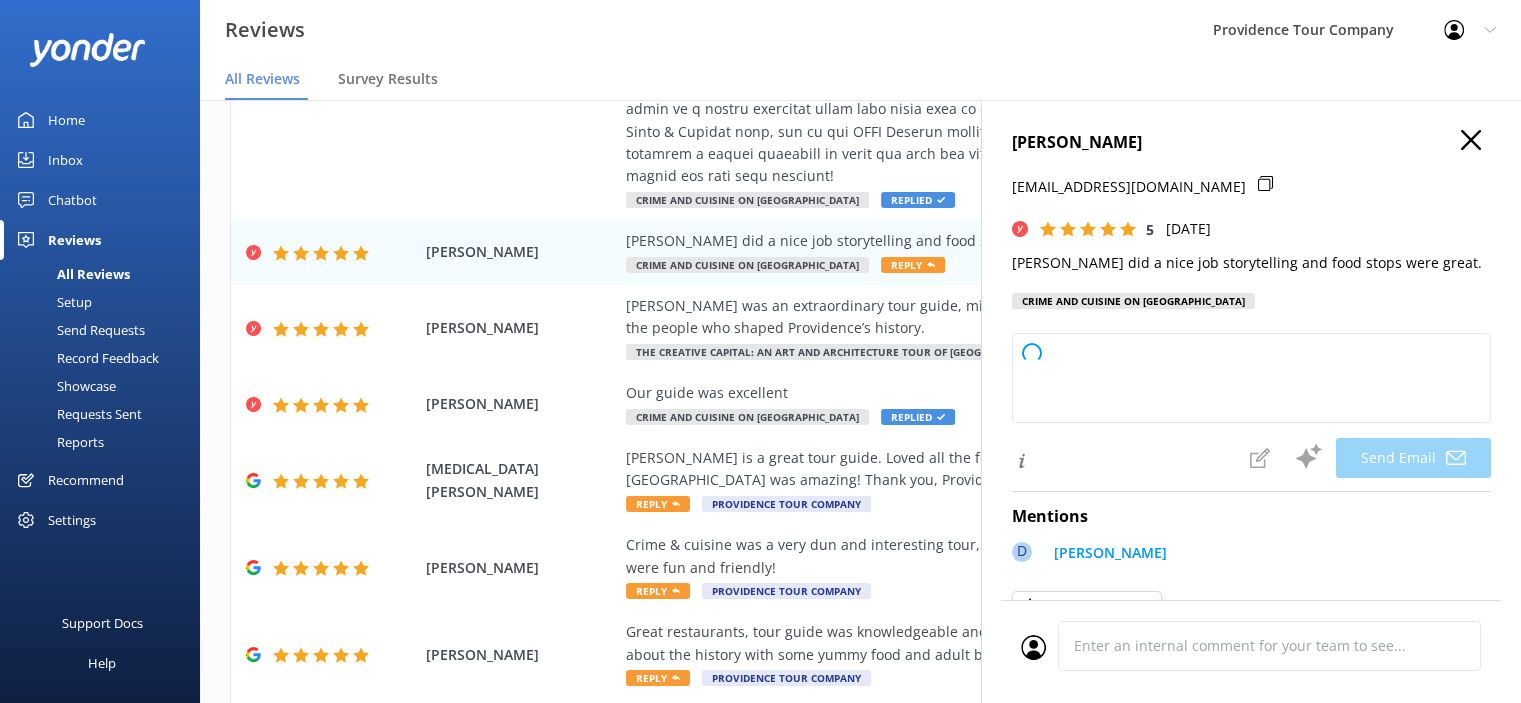 type on "Thank you so much, [PERSON_NAME]! We're delighted to hear you enjoyed [PERSON_NAME]'s storytelling and the food stops. We appreciate your kind words and hope to see you again soon!" 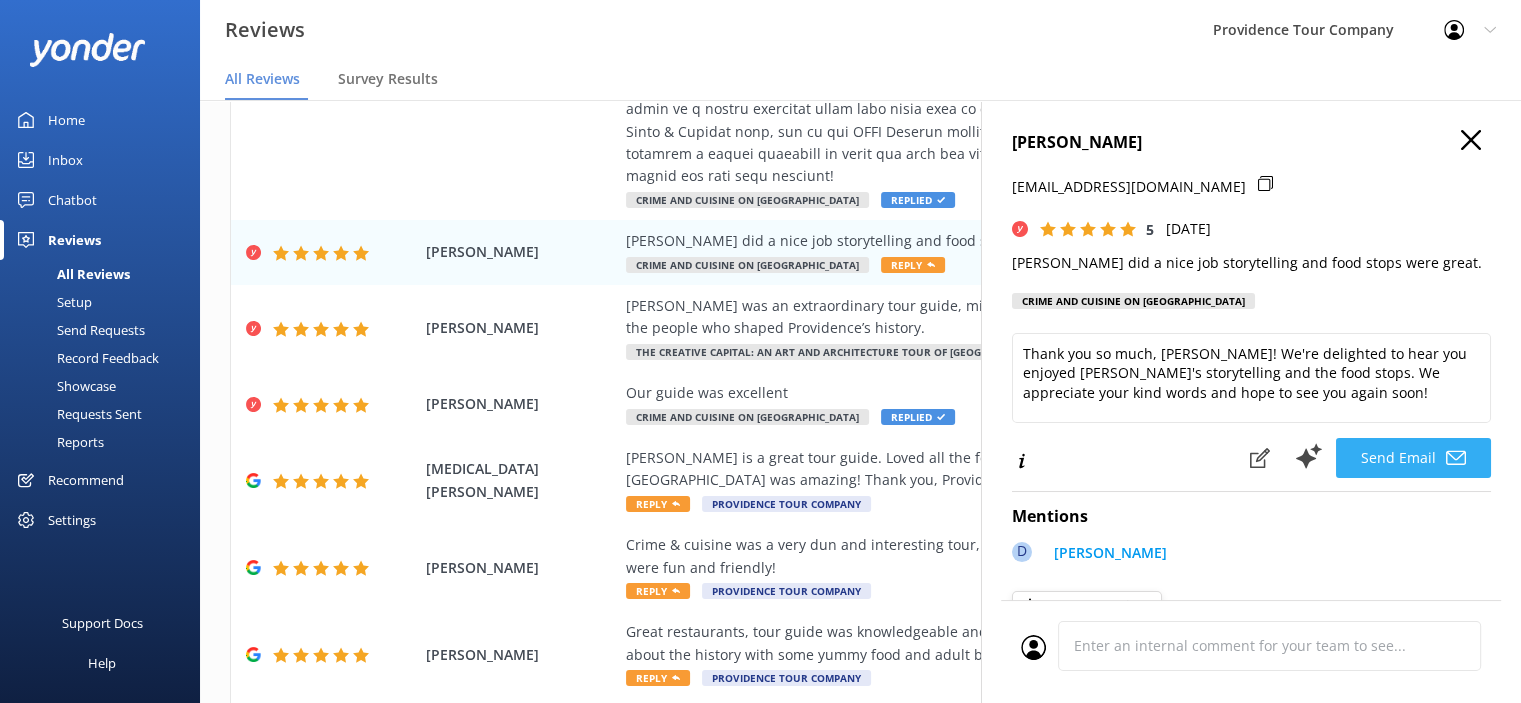 click on "Send Email" at bounding box center [1413, 458] 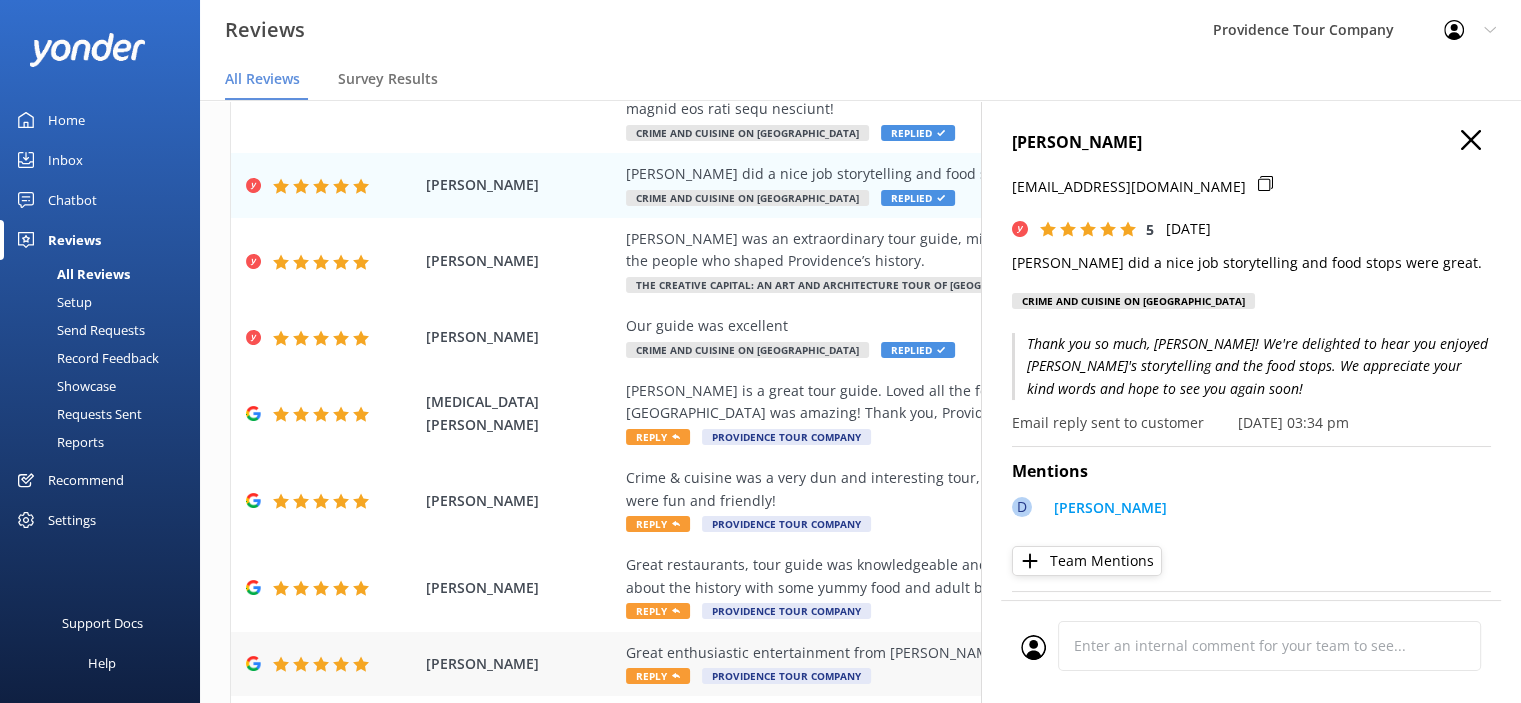 scroll, scrollTop: 591, scrollLeft: 0, axis: vertical 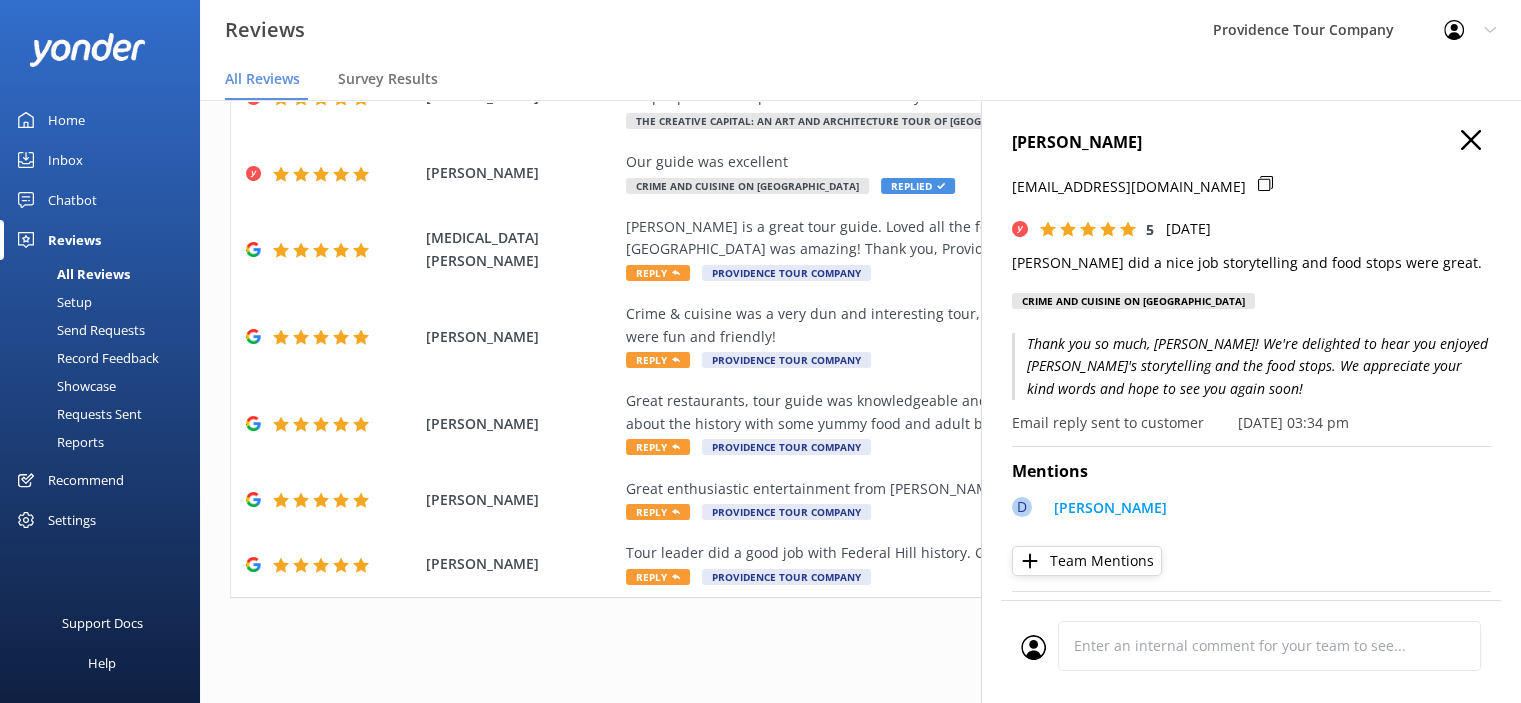click on "[PERSON_NAME] [EMAIL_ADDRESS][DOMAIN_NAME] 5 [DATE] [PERSON_NAME] did a nice job storytelling and food stops were great. Crime and Cuisine on [GEOGRAPHIC_DATA] Thank you so much, [PERSON_NAME]! We're delighted to hear you enjoyed [PERSON_NAME]'s storytelling and the food stops. We appreciate your kind words and hope to see you again soon! Email reply sent to customer [DATE] 03:34 pm Mentions D [PERSON_NAME] Team Mentions Booking Data Product Crime and Cuisine on Federal Hill Booking #300647971 Start date [DATE] 12:00 pm Number of people 5 Sent Completed [DATE] 6:51pm [DATE] 8:22pm Cancel Comment" at bounding box center [1251, 451] 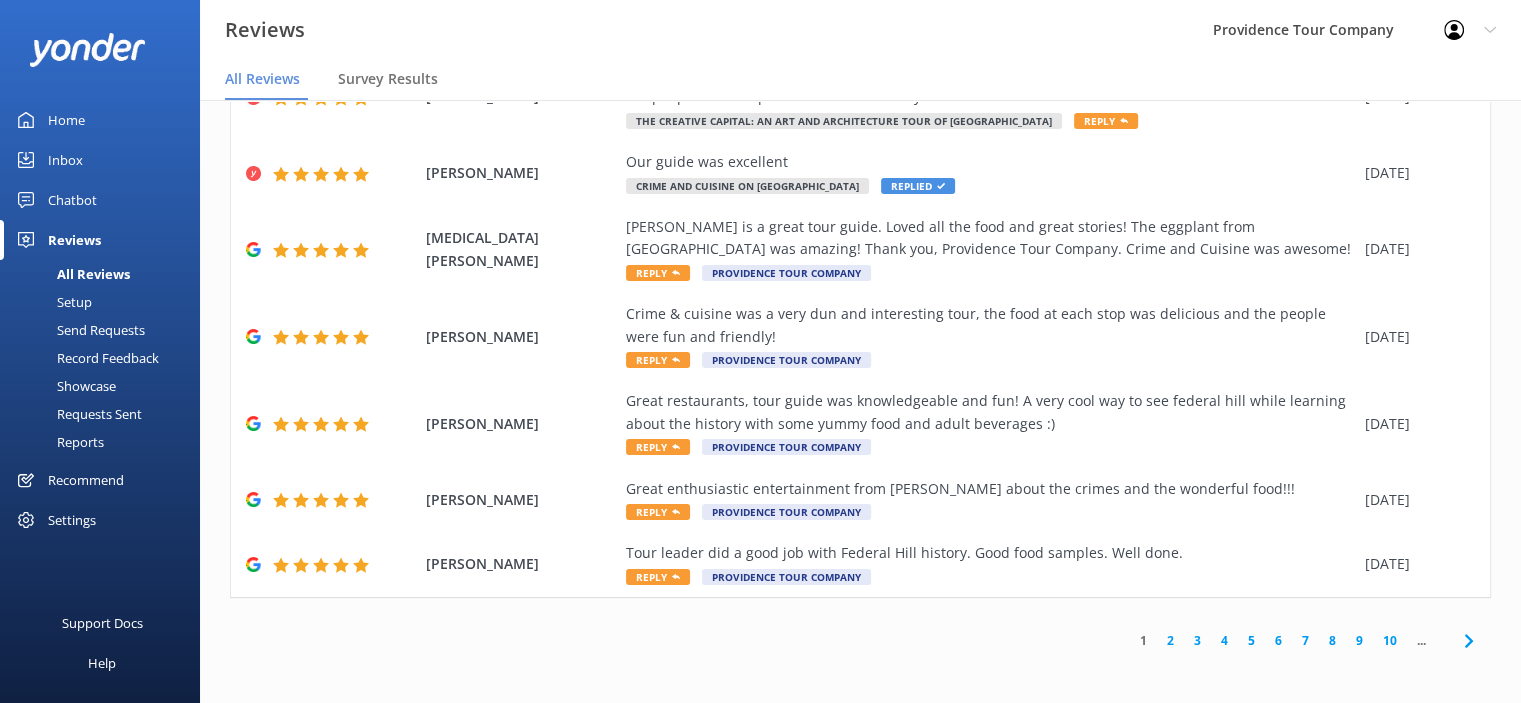 click on "2" at bounding box center [1170, 640] 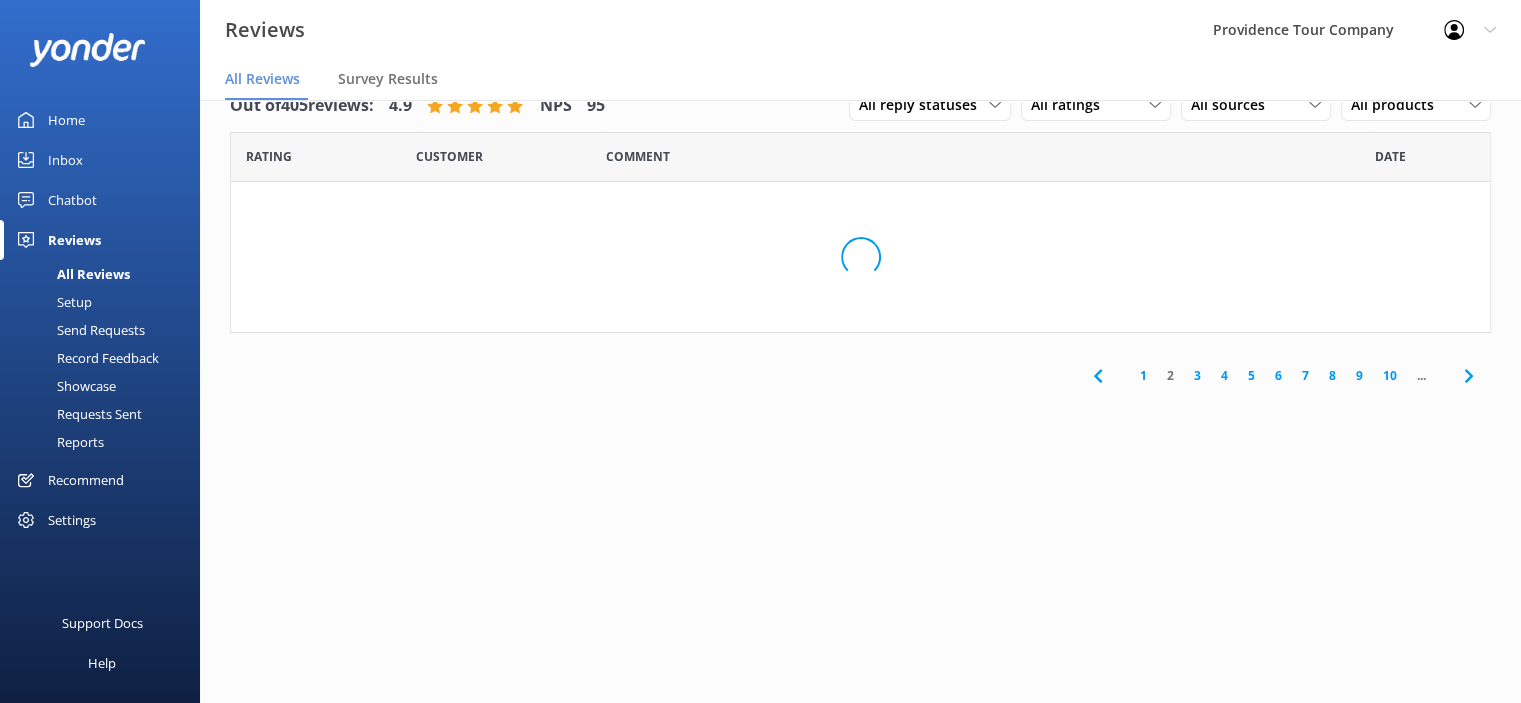 scroll, scrollTop: 0, scrollLeft: 0, axis: both 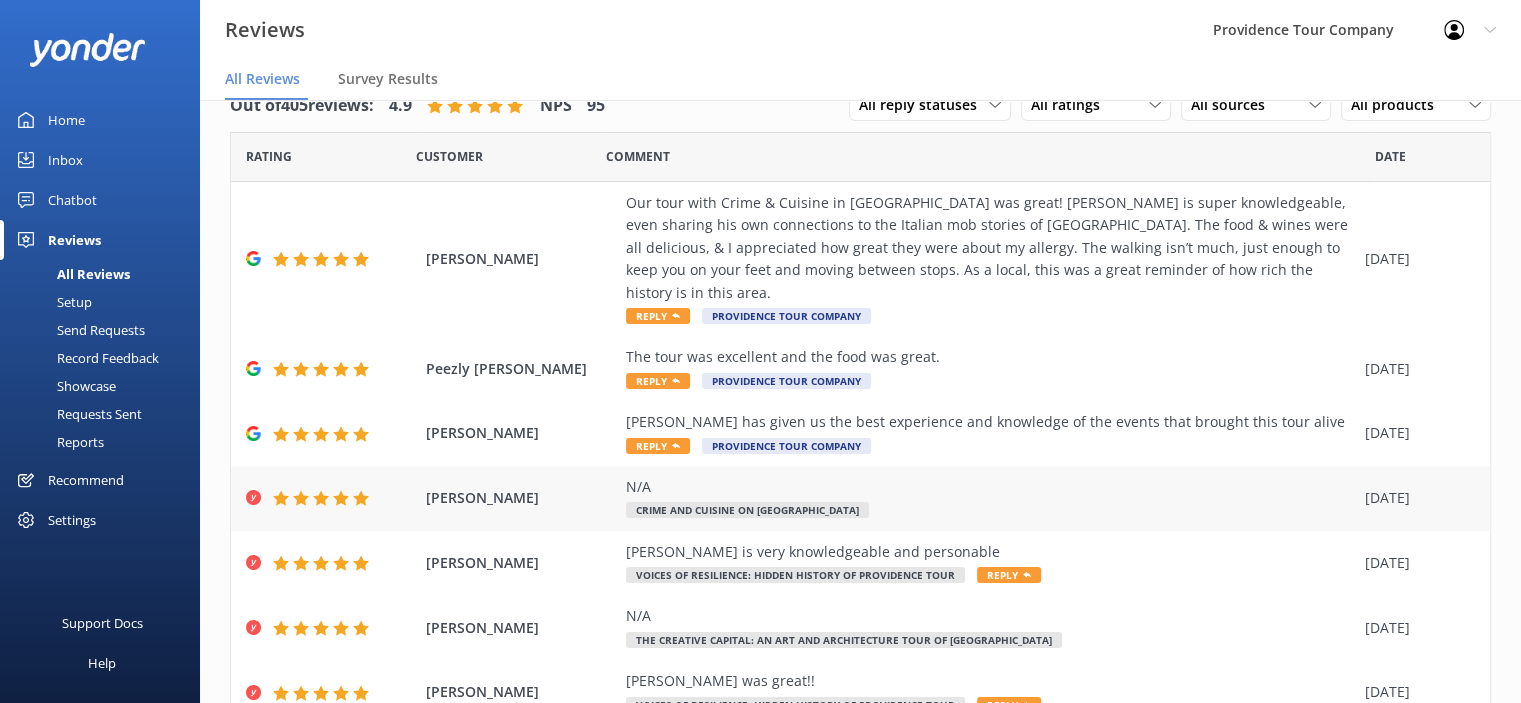 click on "N/A Crime and Cuisine on [GEOGRAPHIC_DATA]" at bounding box center [990, 498] 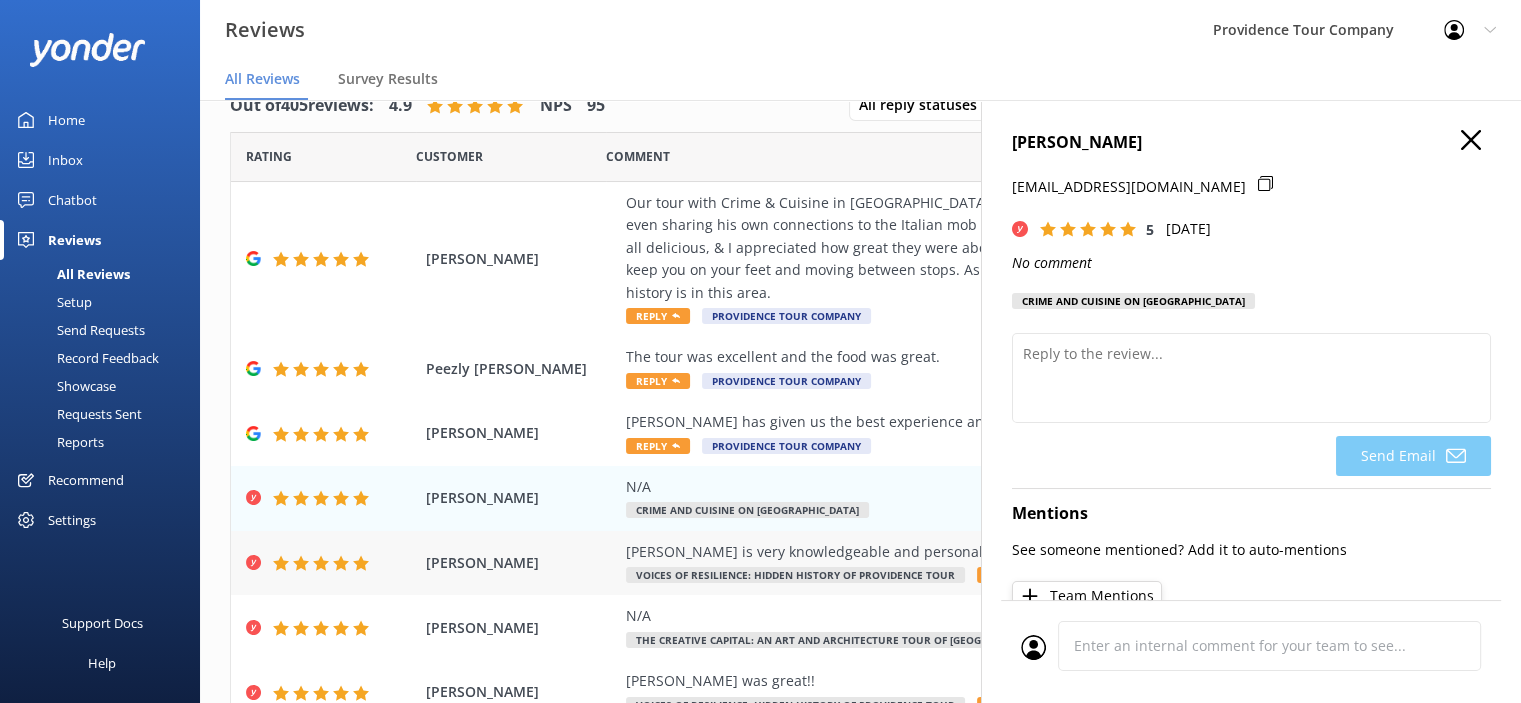 click on "[PERSON_NAME] is very knowledgeable and personable Voices of Resilience: Hidden History of Providence Tour Reply" at bounding box center [990, 563] 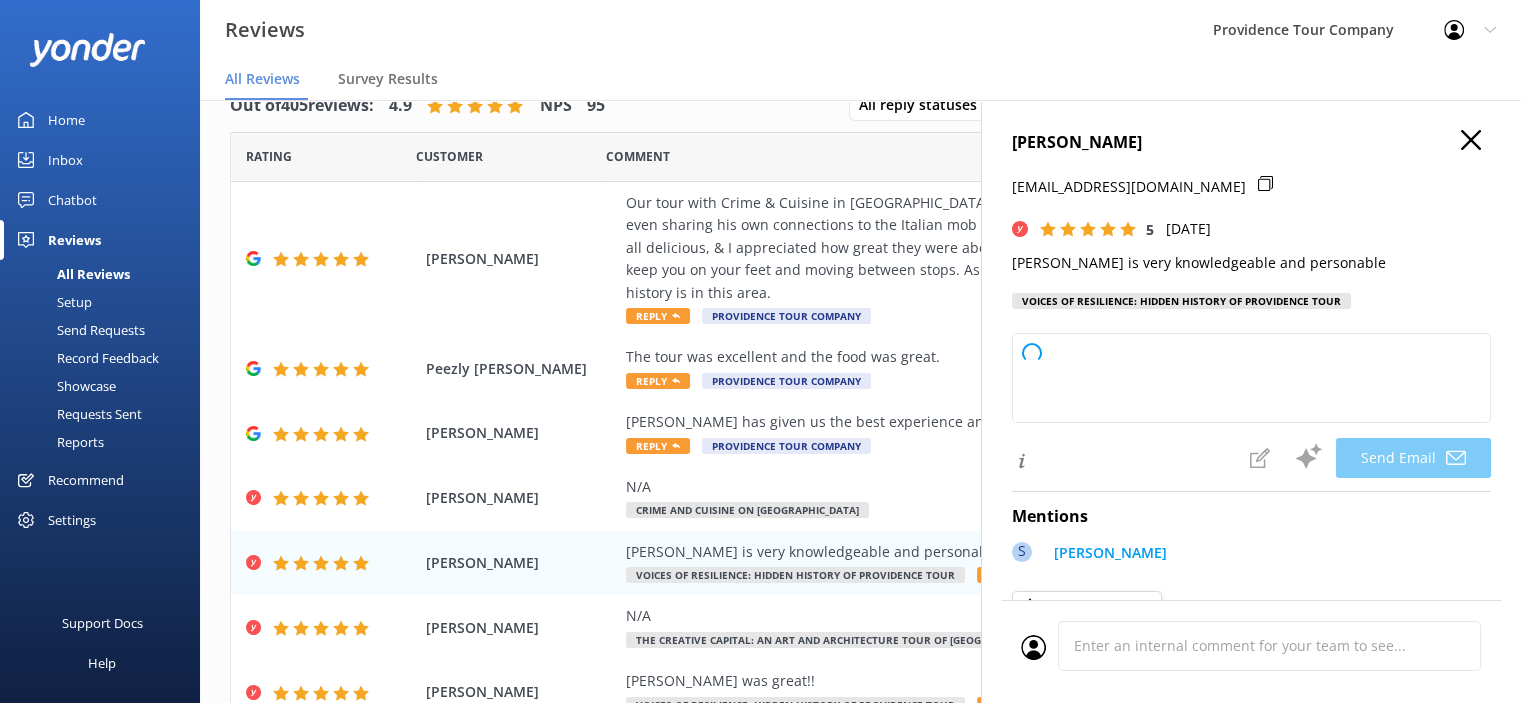 type on "Thank you so much for your kind words, [PERSON_NAME]! We're delighted to hear that you had a great experience with [PERSON_NAME]. We truly appreciate your feedback!" 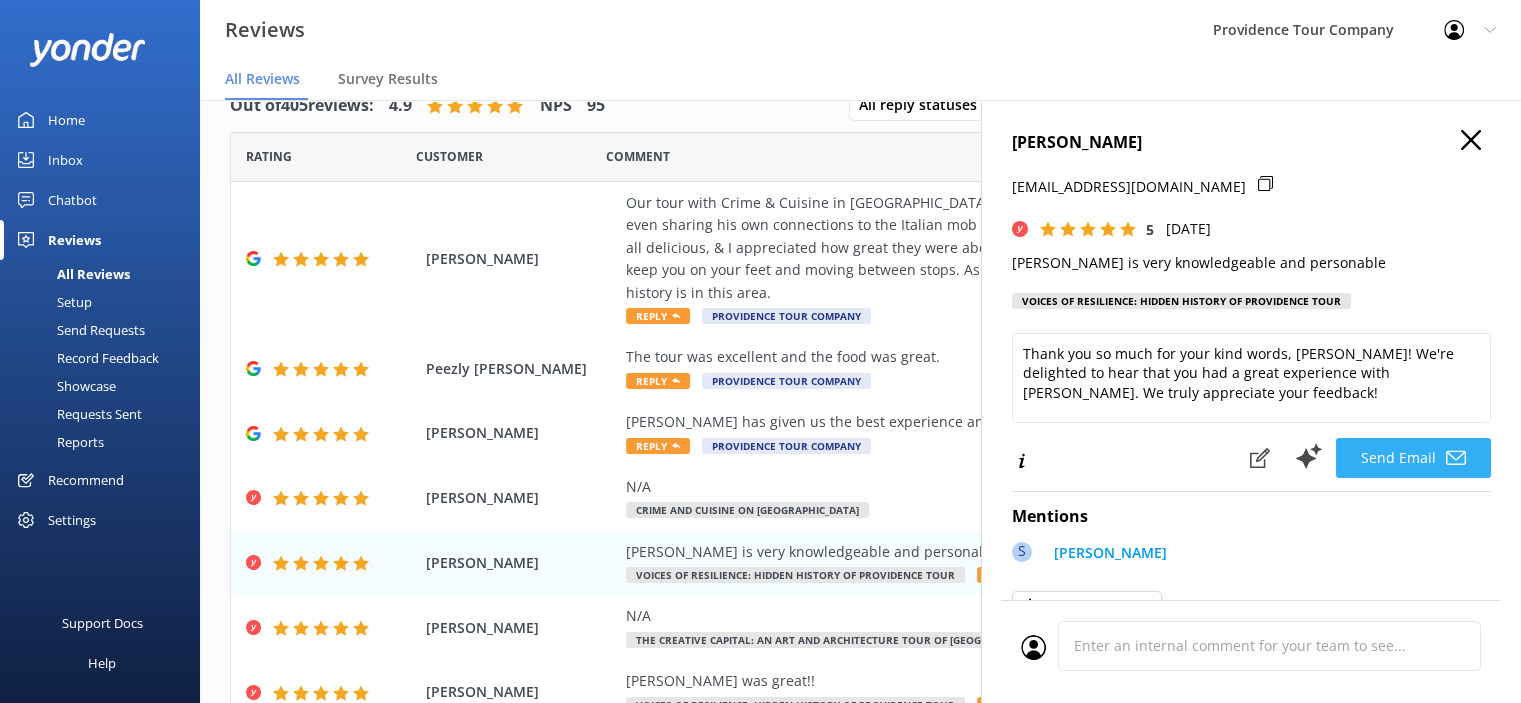 click on "Send Email" at bounding box center (1413, 458) 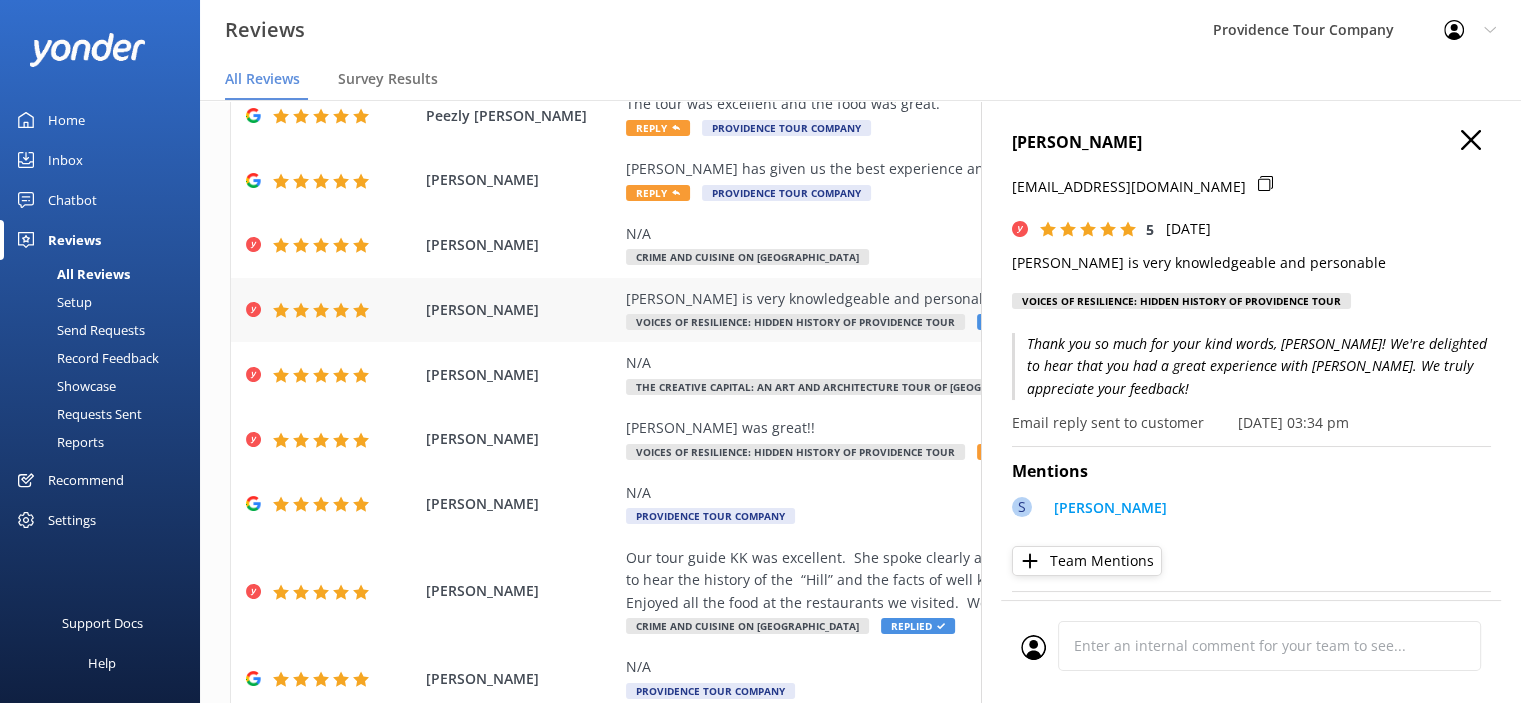scroll, scrollTop: 300, scrollLeft: 0, axis: vertical 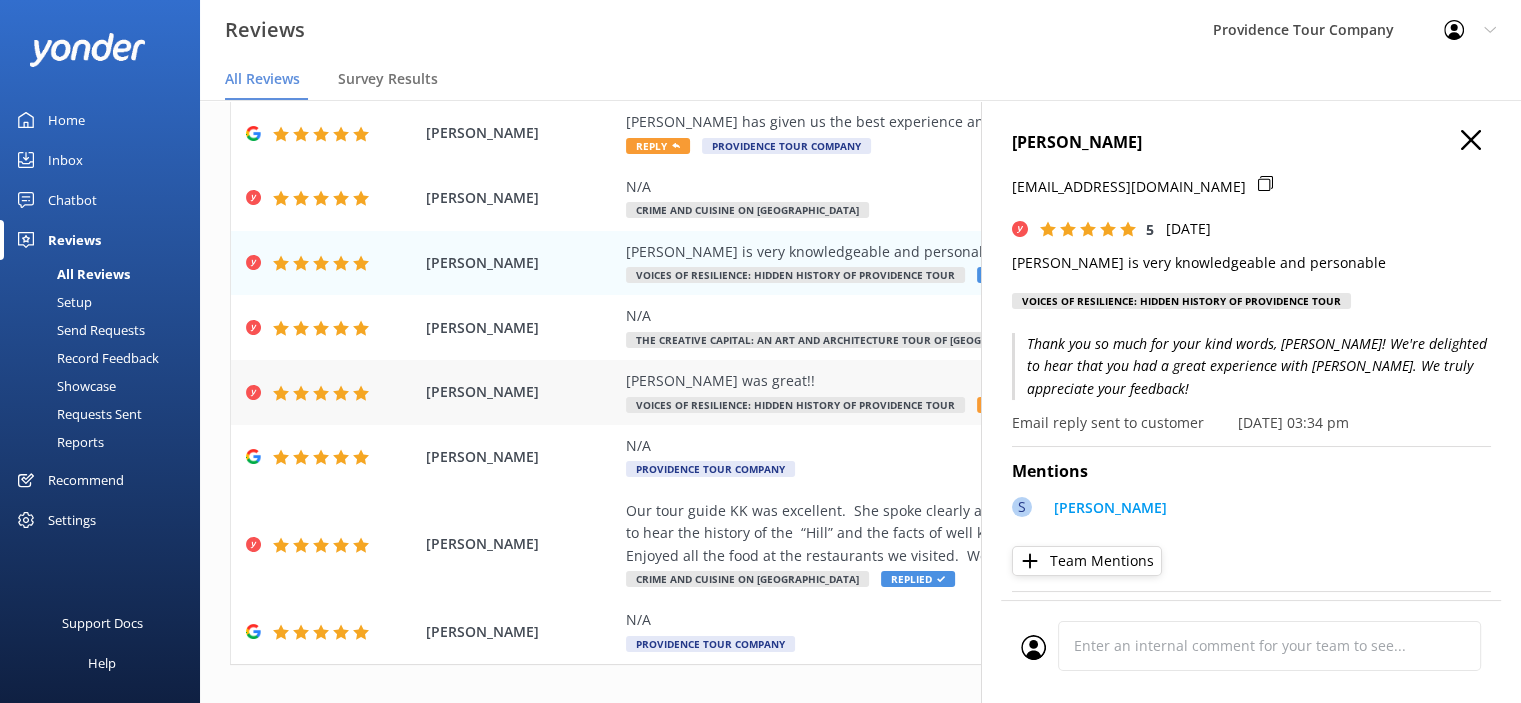 click on "Voices of Resilience: Hidden History of Providence Tour" at bounding box center [795, 405] 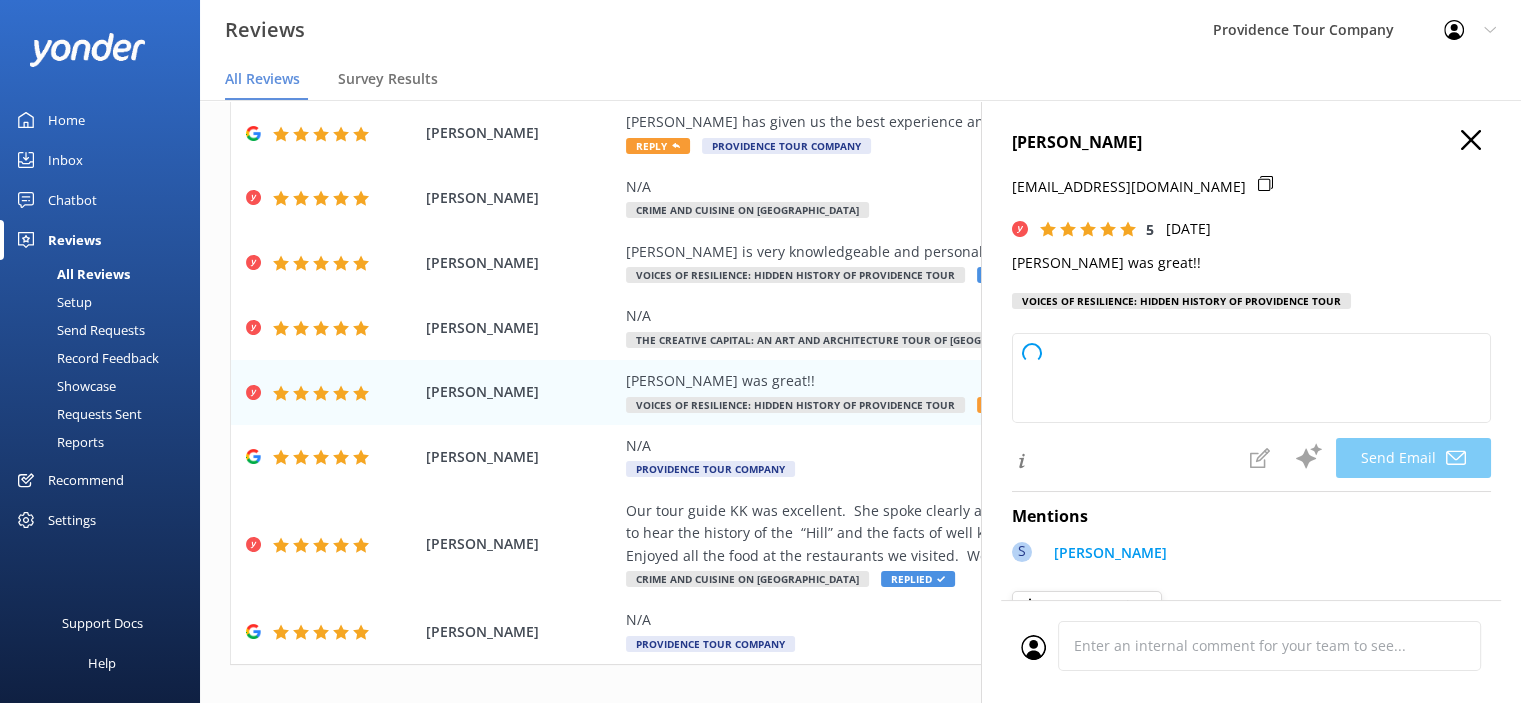type on "Thank you so much, [PERSON_NAME]! We’re thrilled to hear you had a great experience with [PERSON_NAME]. We appreciate your feedback and hope to see you again soon!" 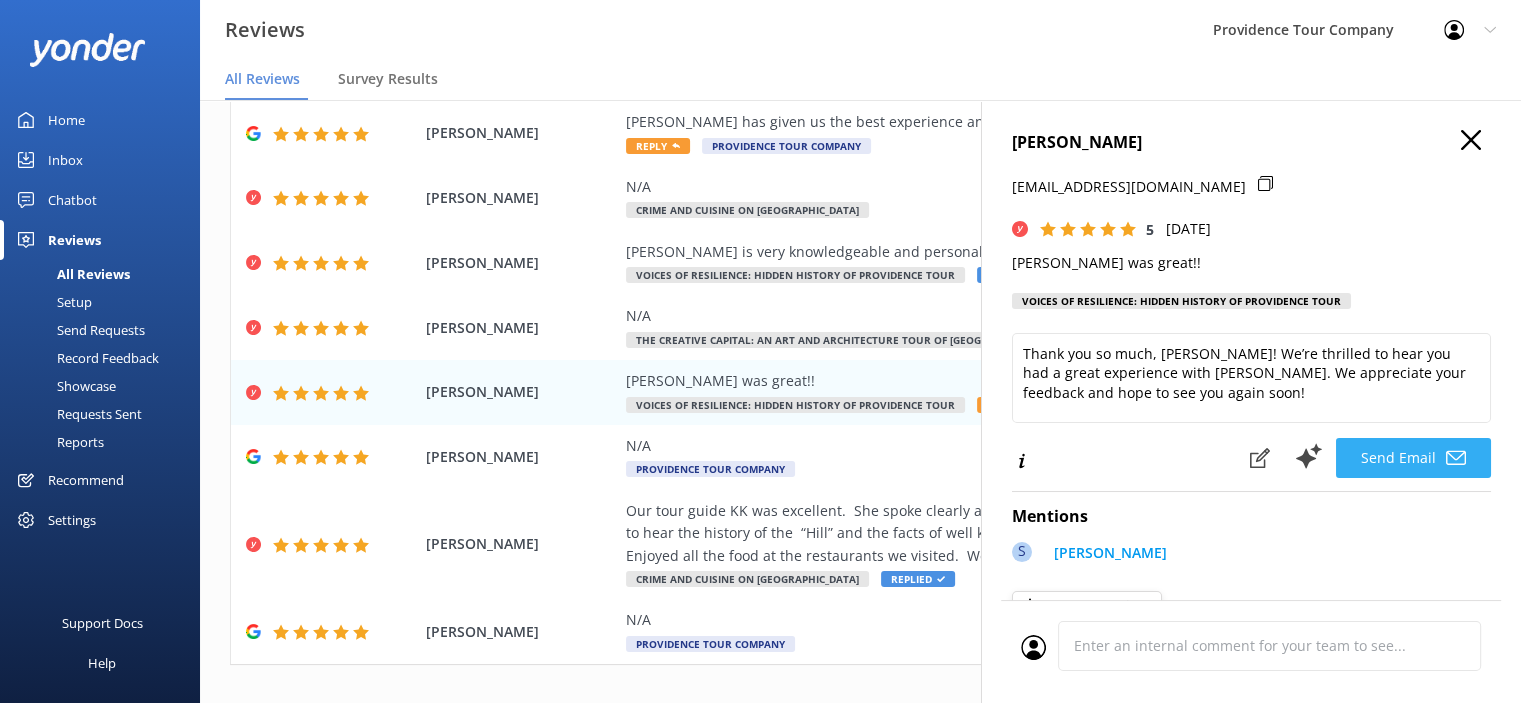 click on "Send Email" at bounding box center (1413, 458) 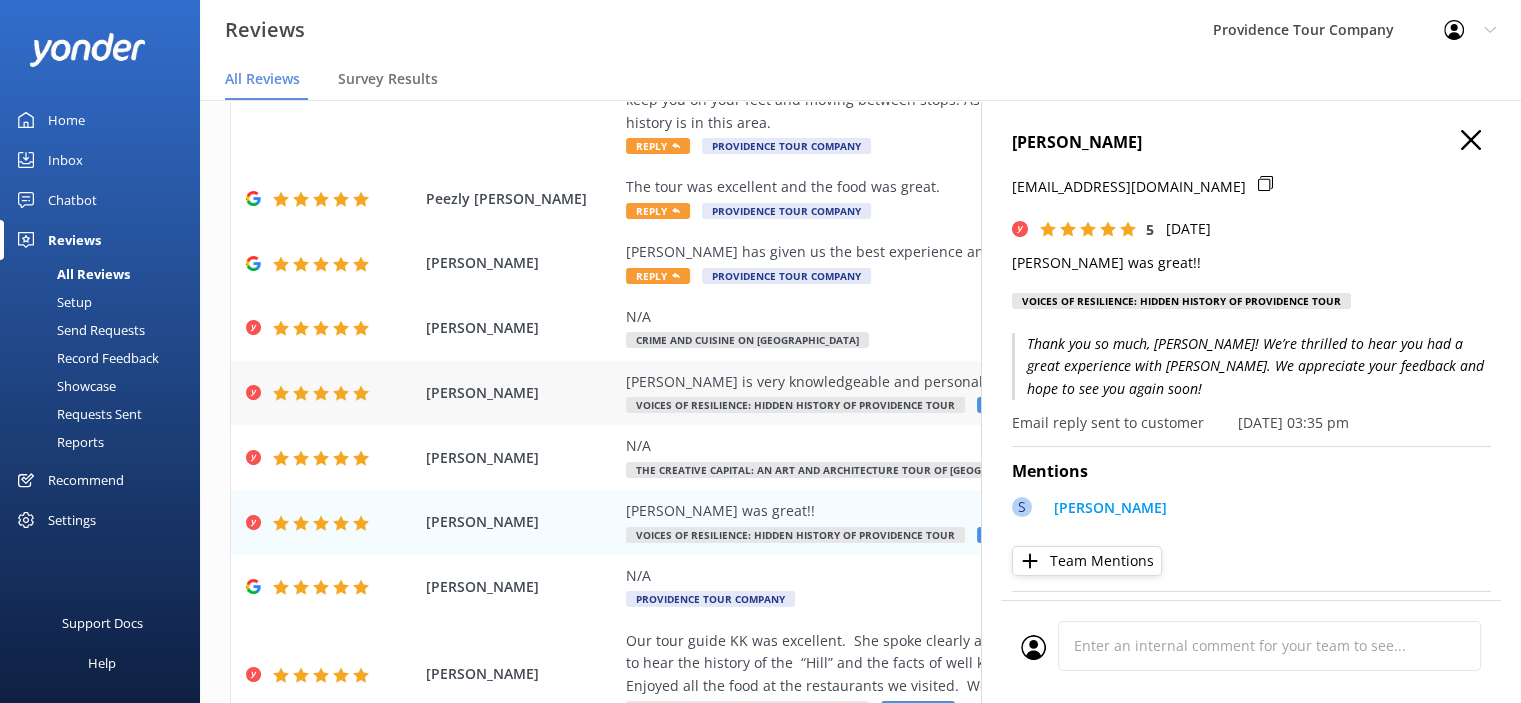 scroll, scrollTop: 0, scrollLeft: 0, axis: both 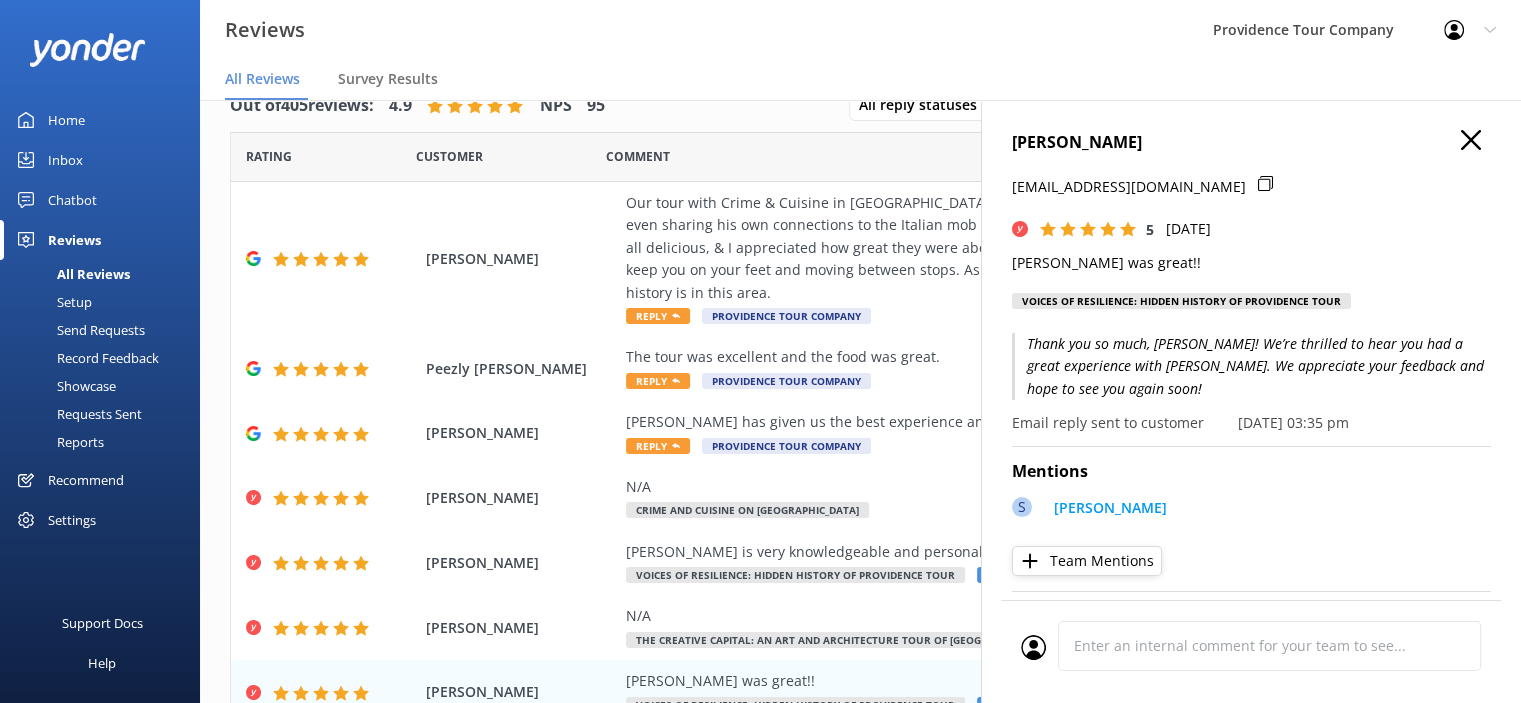 click on "[PERSON_NAME]" at bounding box center [1251, 143] 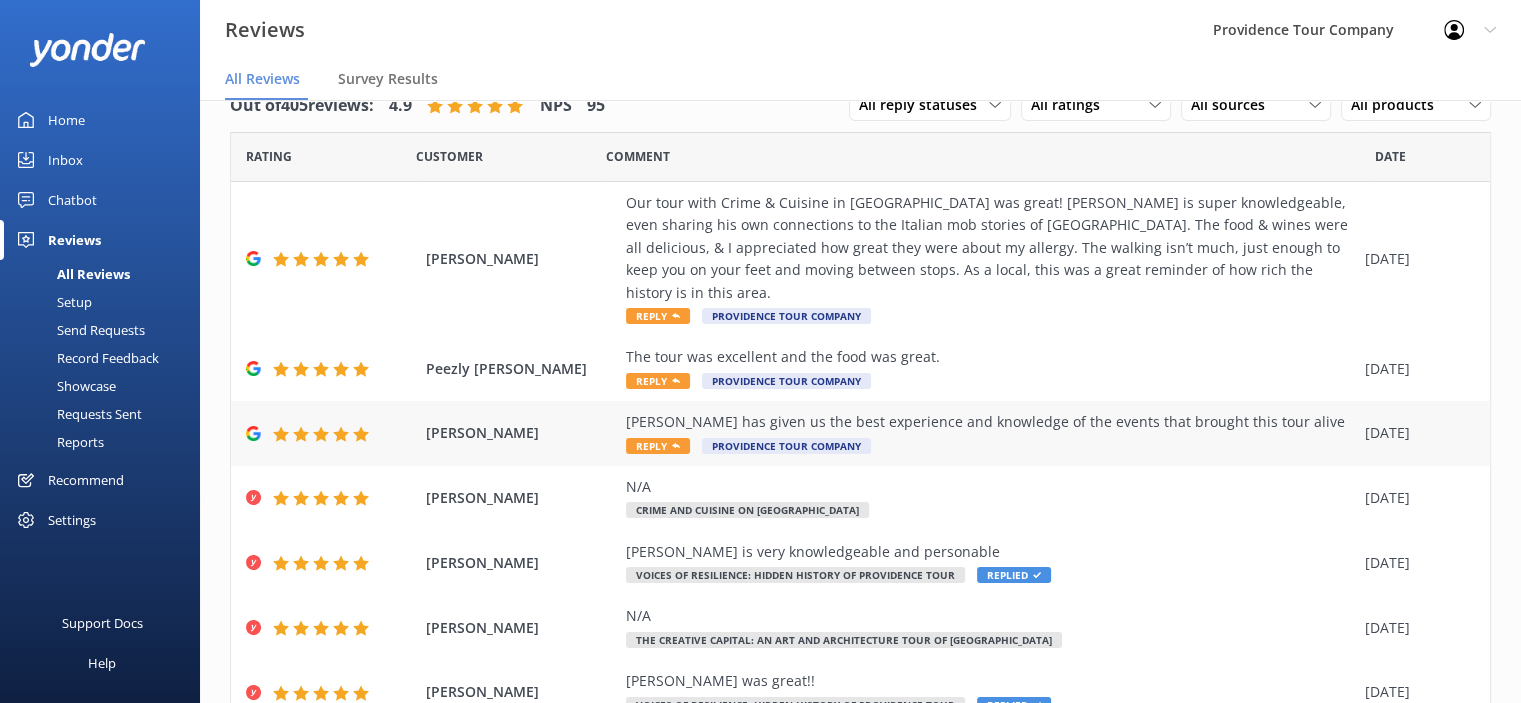 click on "[PERSON_NAME] has given us the best experience and knowledge of the events that brought this tour alive" at bounding box center [990, 422] 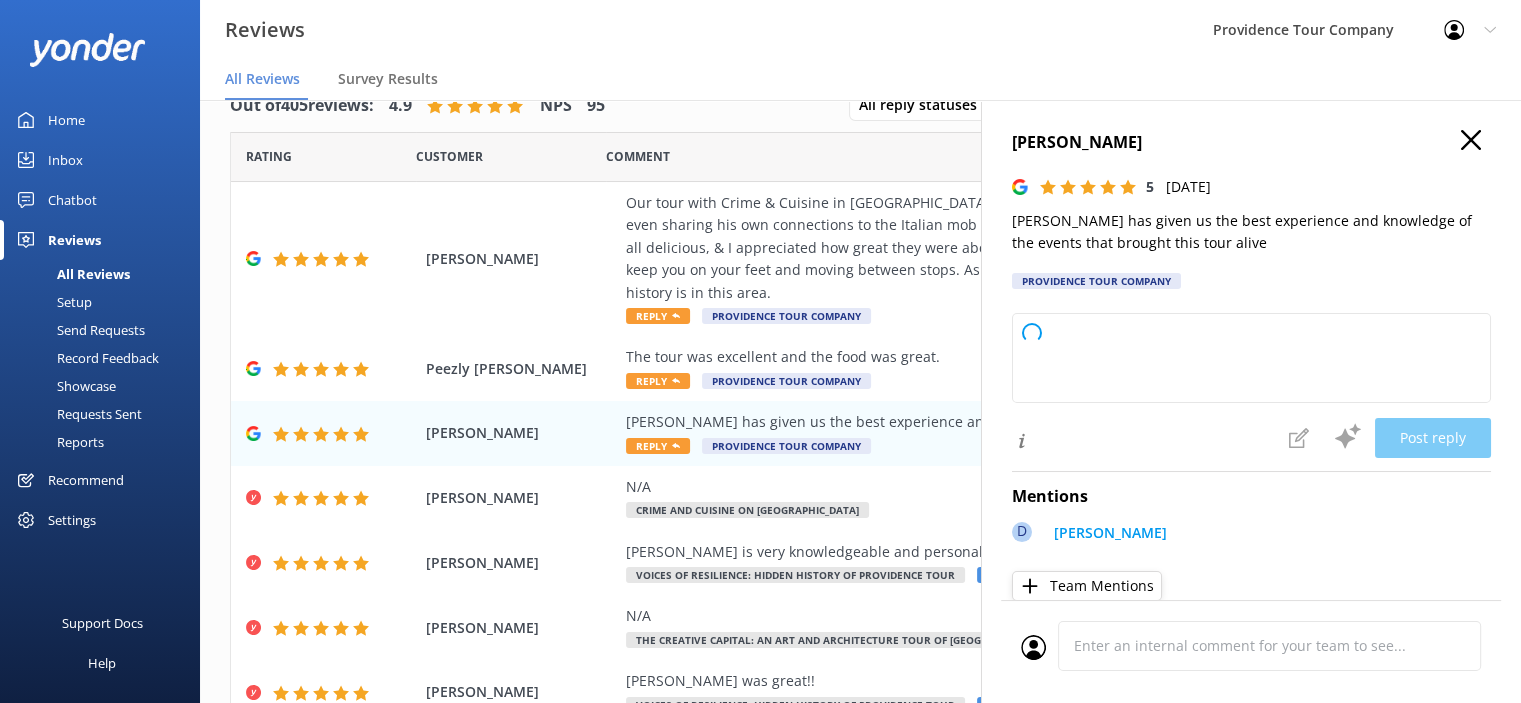 type on "Thank you so much for your wonderful review! We're delighted to hear that [PERSON_NAME] made your tour experience so memorable. We appreciate your feedback and hope to welcome you again soon!" 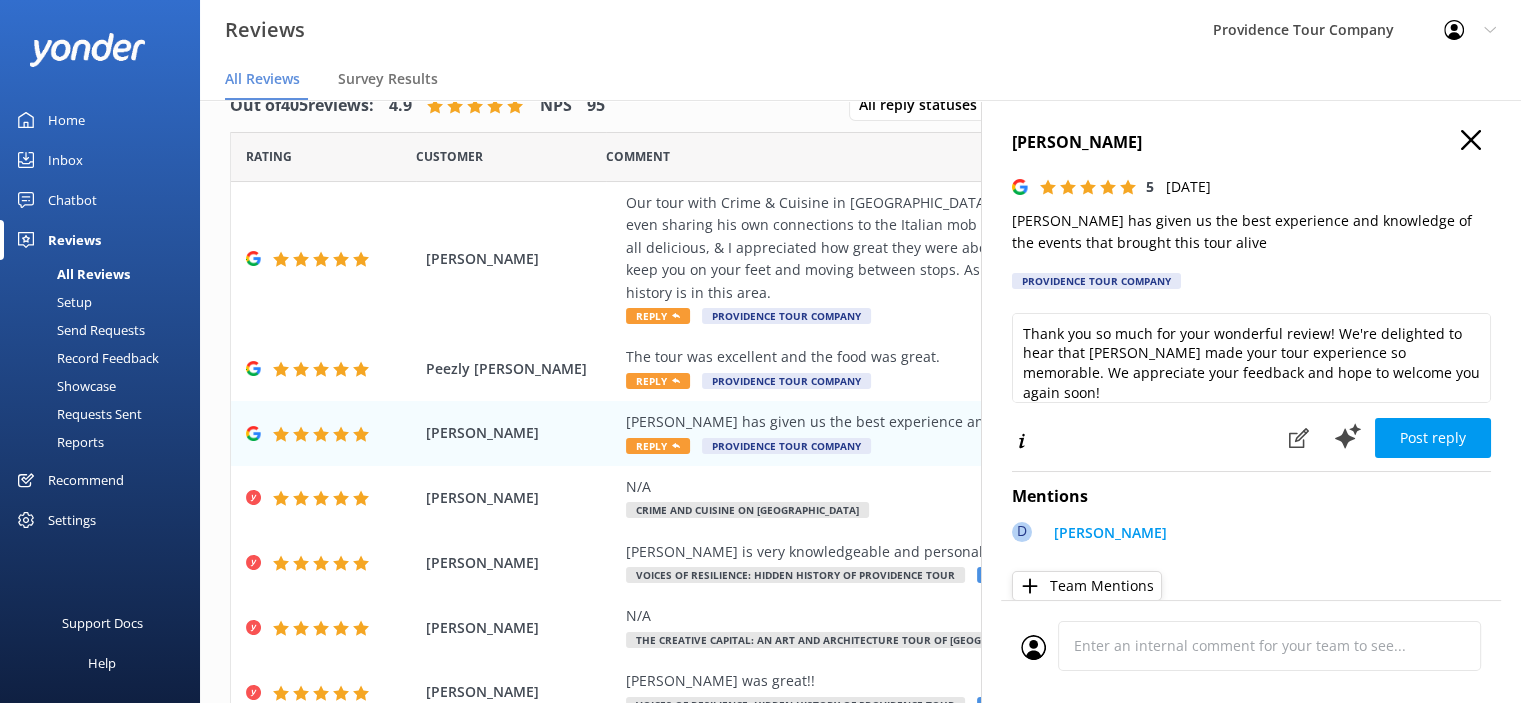 click 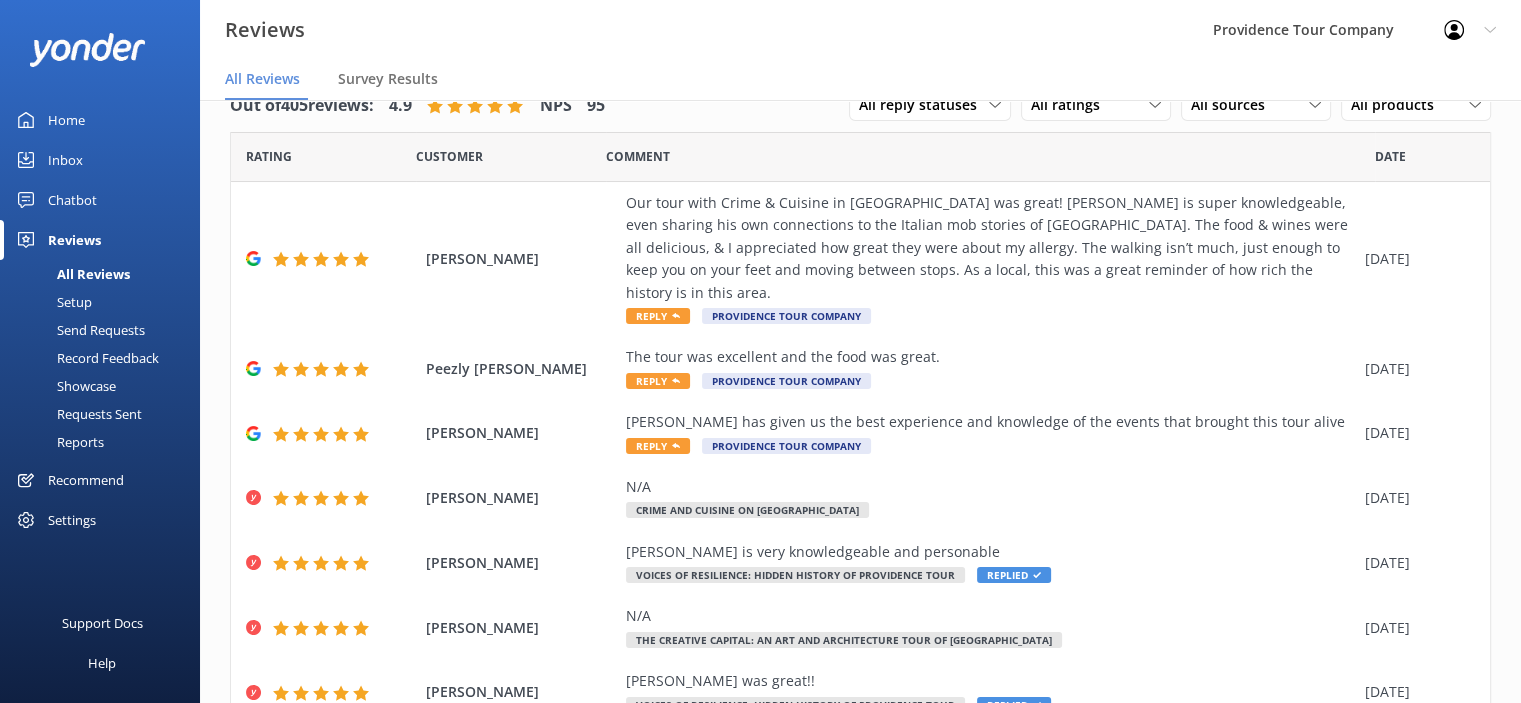 click 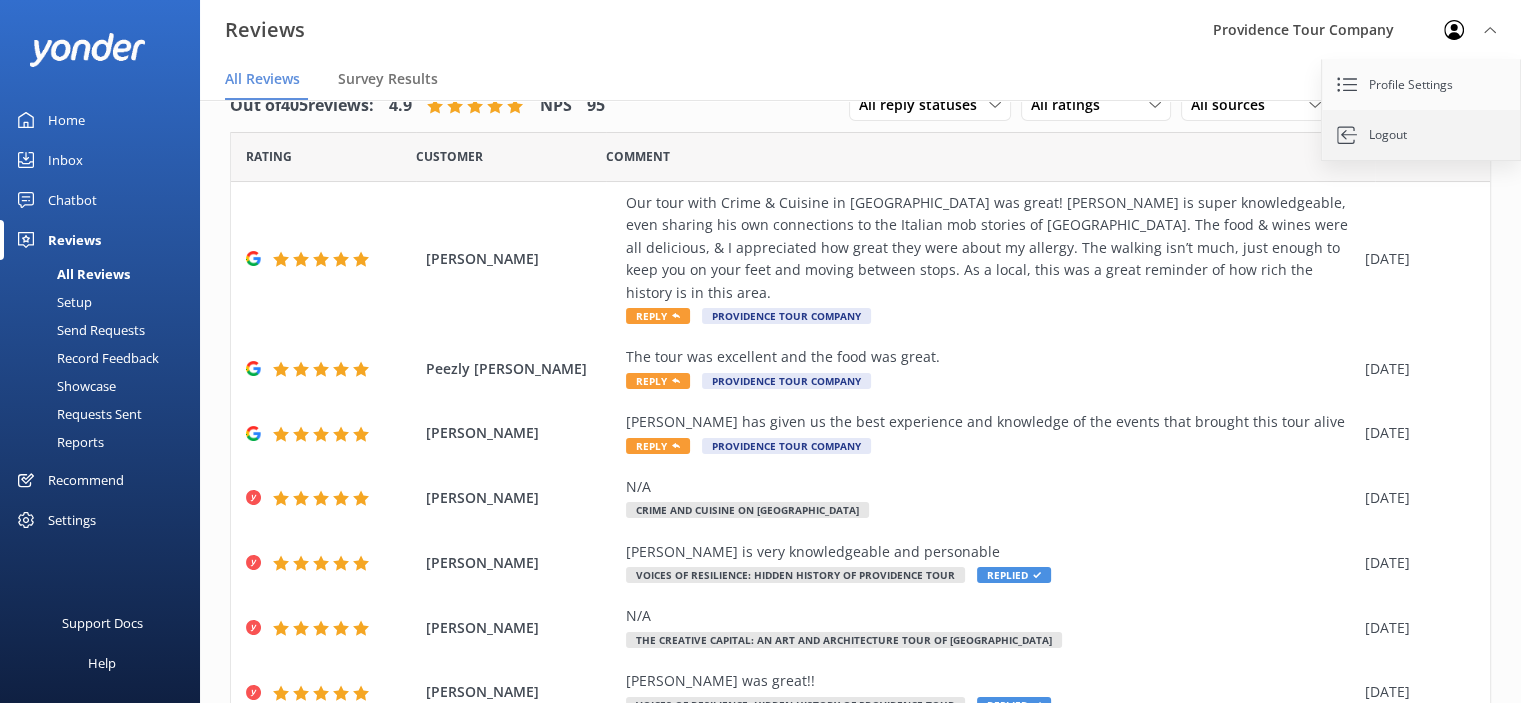 click on "Logout" at bounding box center (1422, 135) 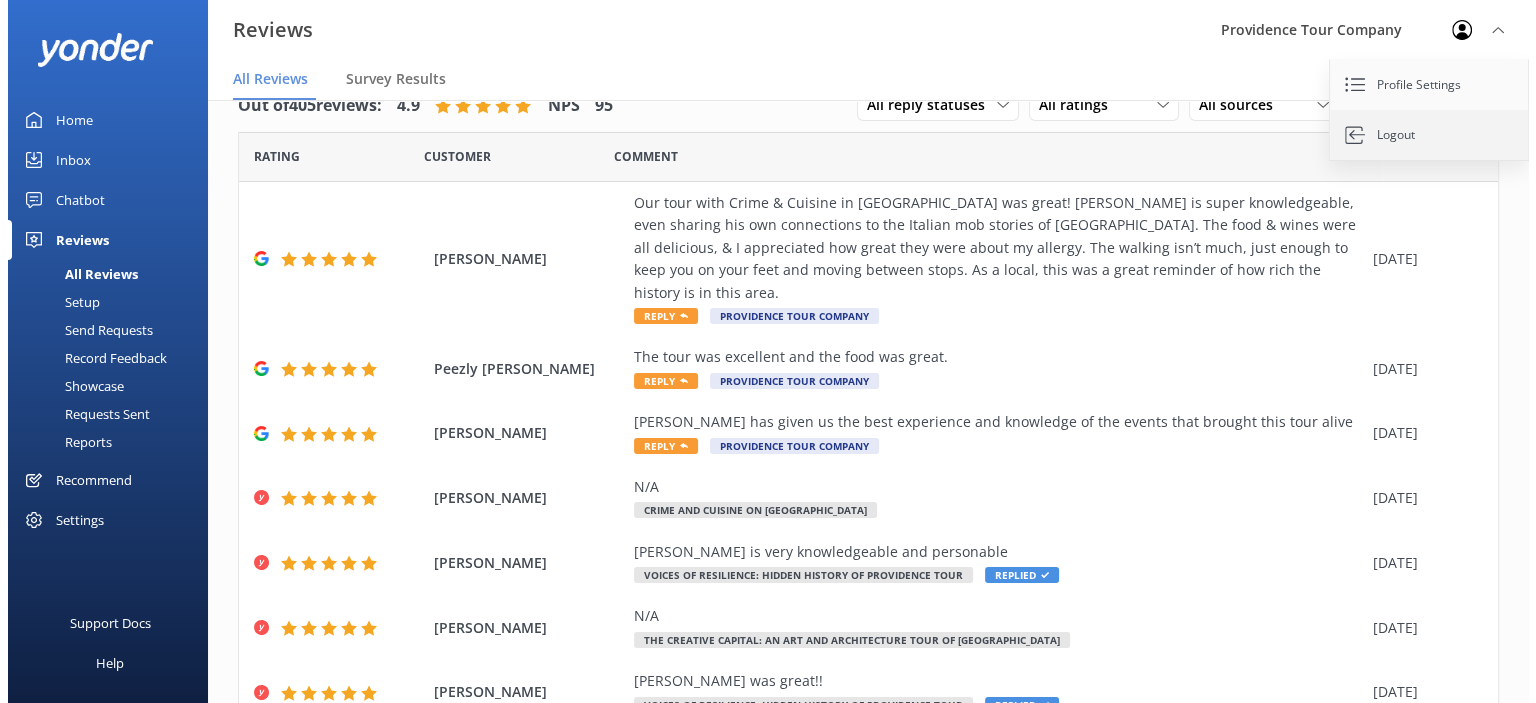 scroll, scrollTop: 0, scrollLeft: 0, axis: both 